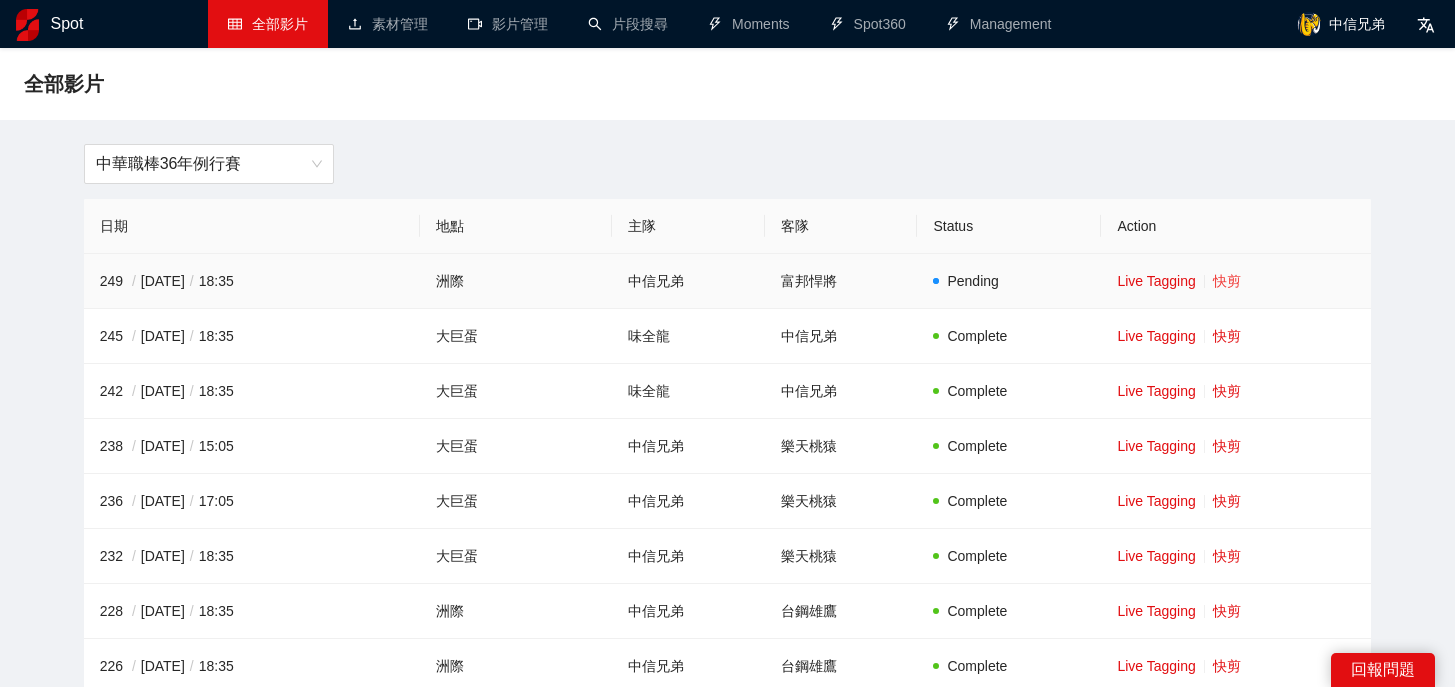 scroll, scrollTop: 0, scrollLeft: 0, axis: both 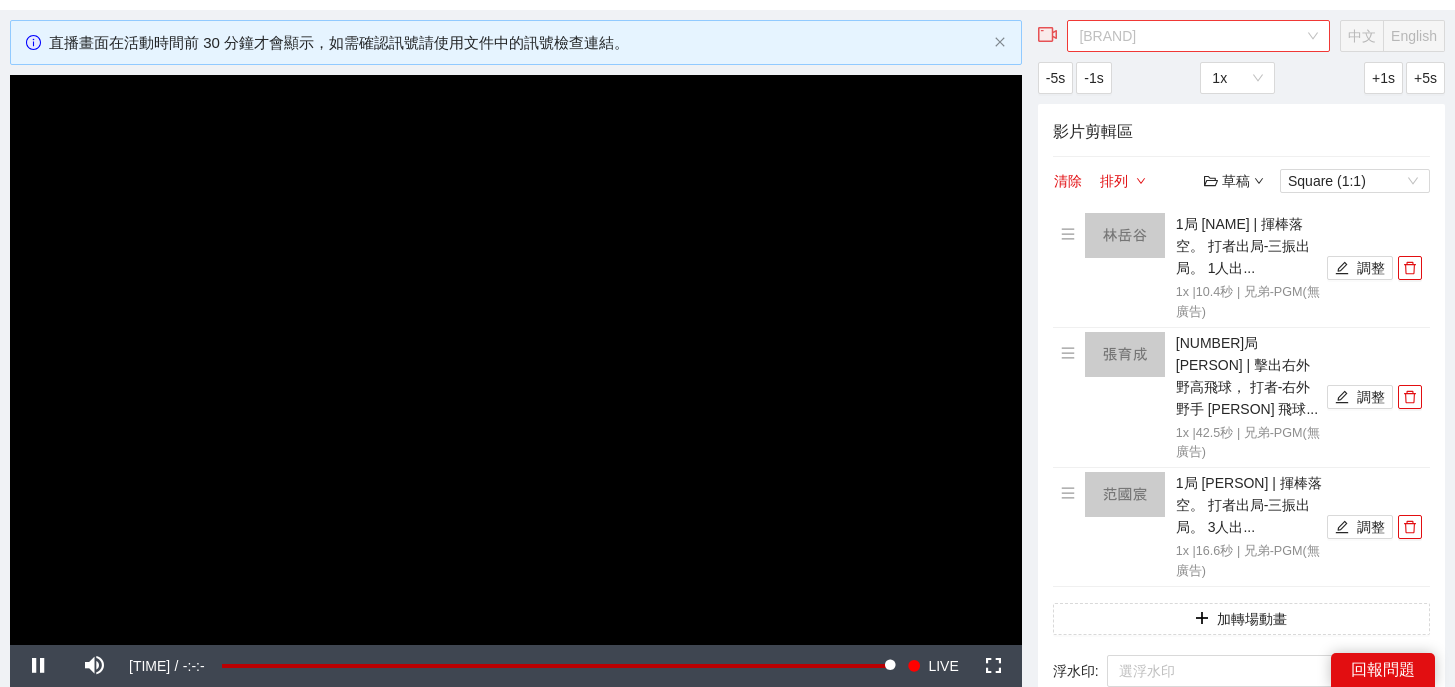 click on "[BRAND]" at bounding box center (1198, 36) 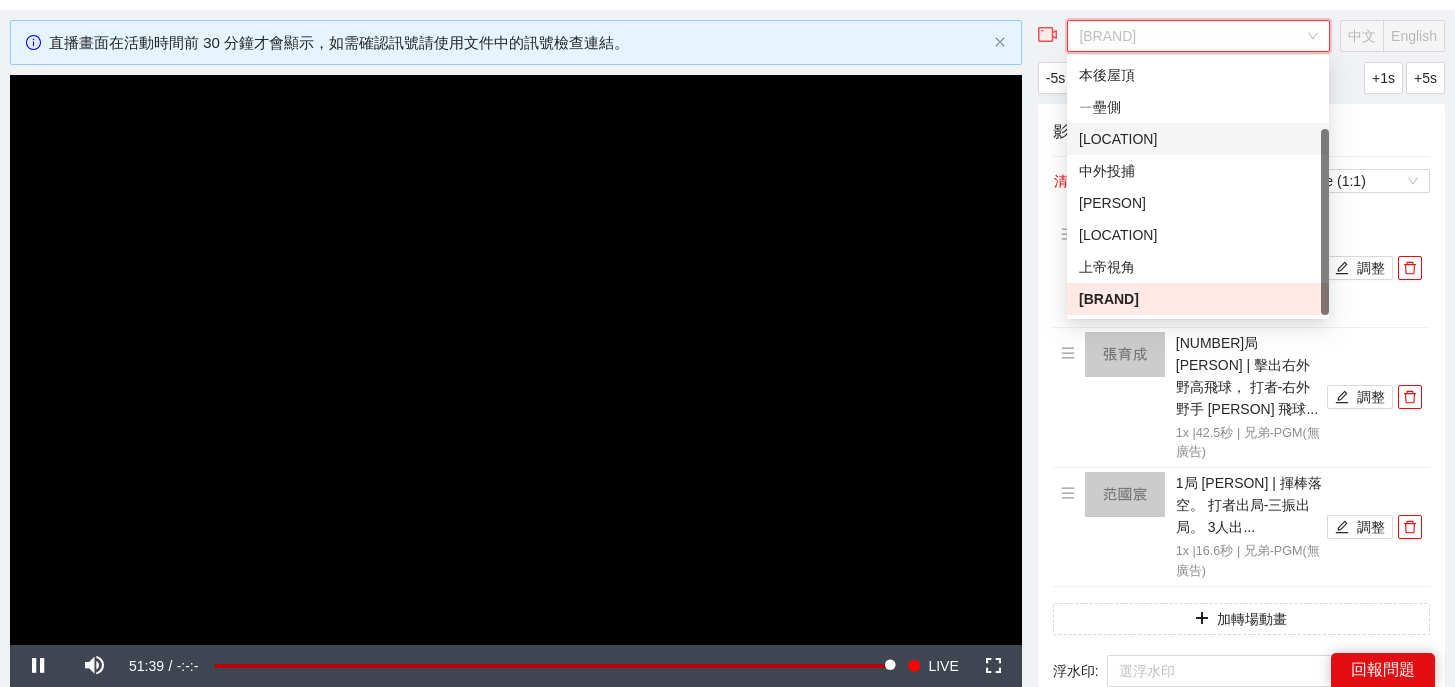 scroll, scrollTop: 0, scrollLeft: 0, axis: both 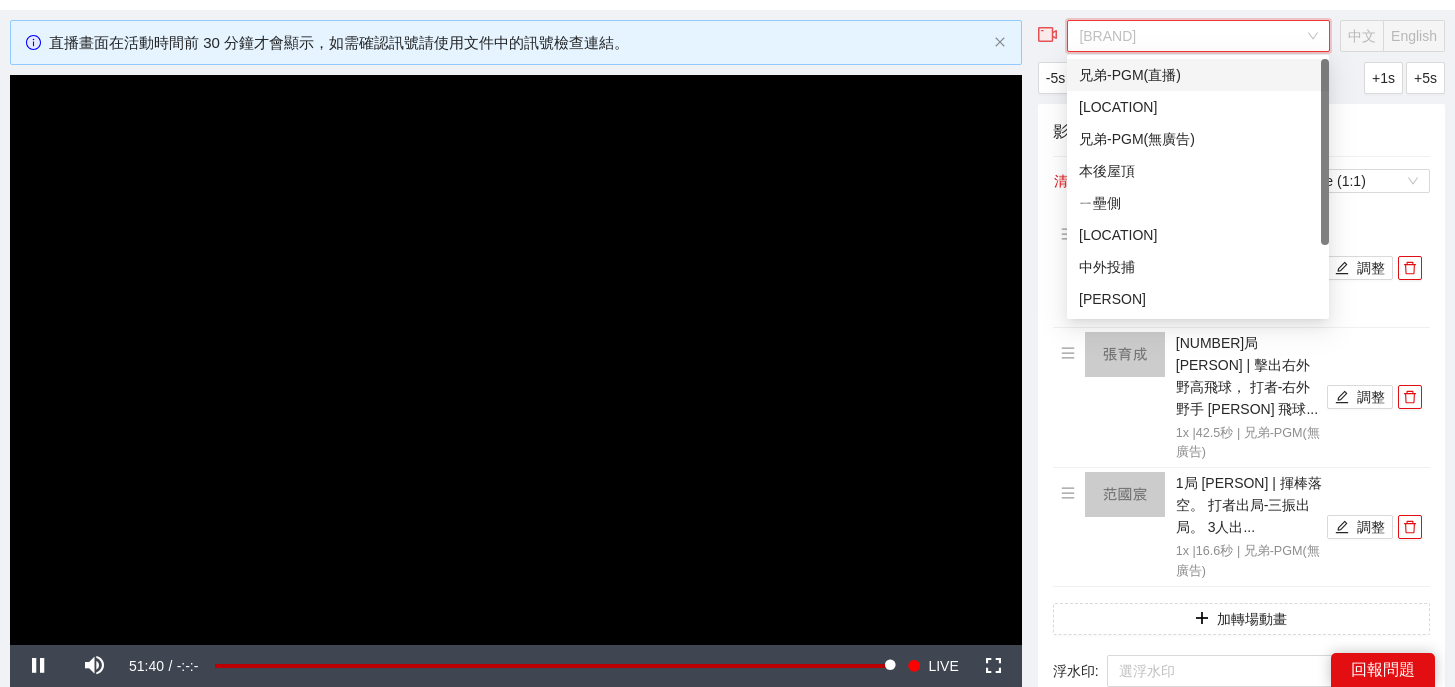 click on "兄弟-PGM(直播)" at bounding box center (1198, 75) 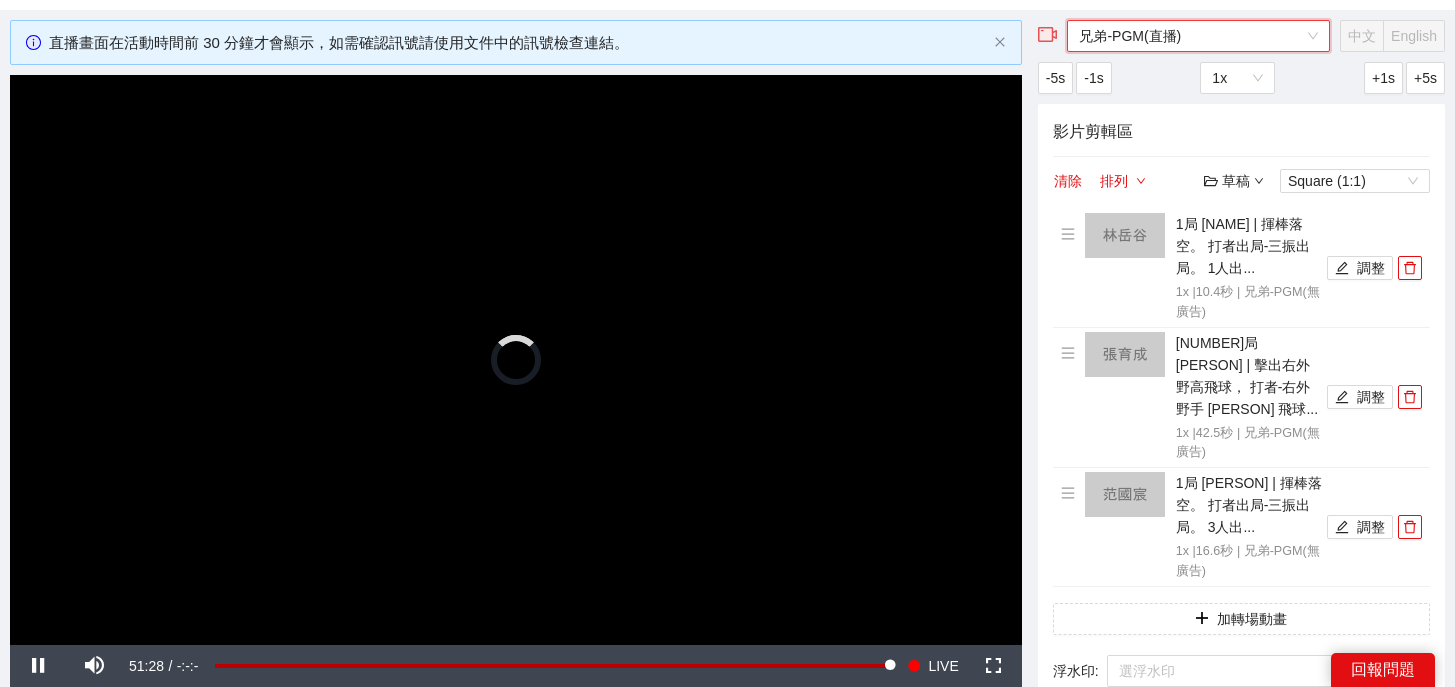 click on "兄弟-PGM(直播)" at bounding box center [1198, 36] 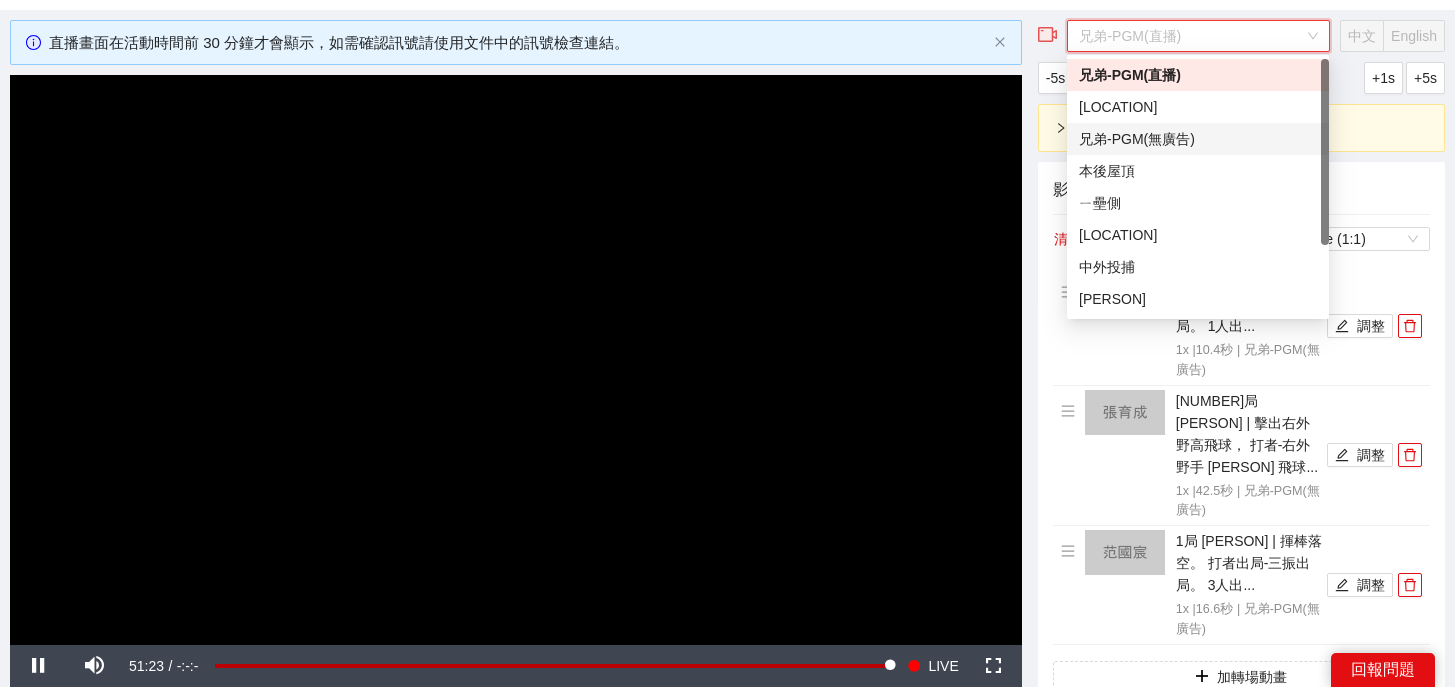click on "兄弟-PGM(無廣告)" at bounding box center [1198, 139] 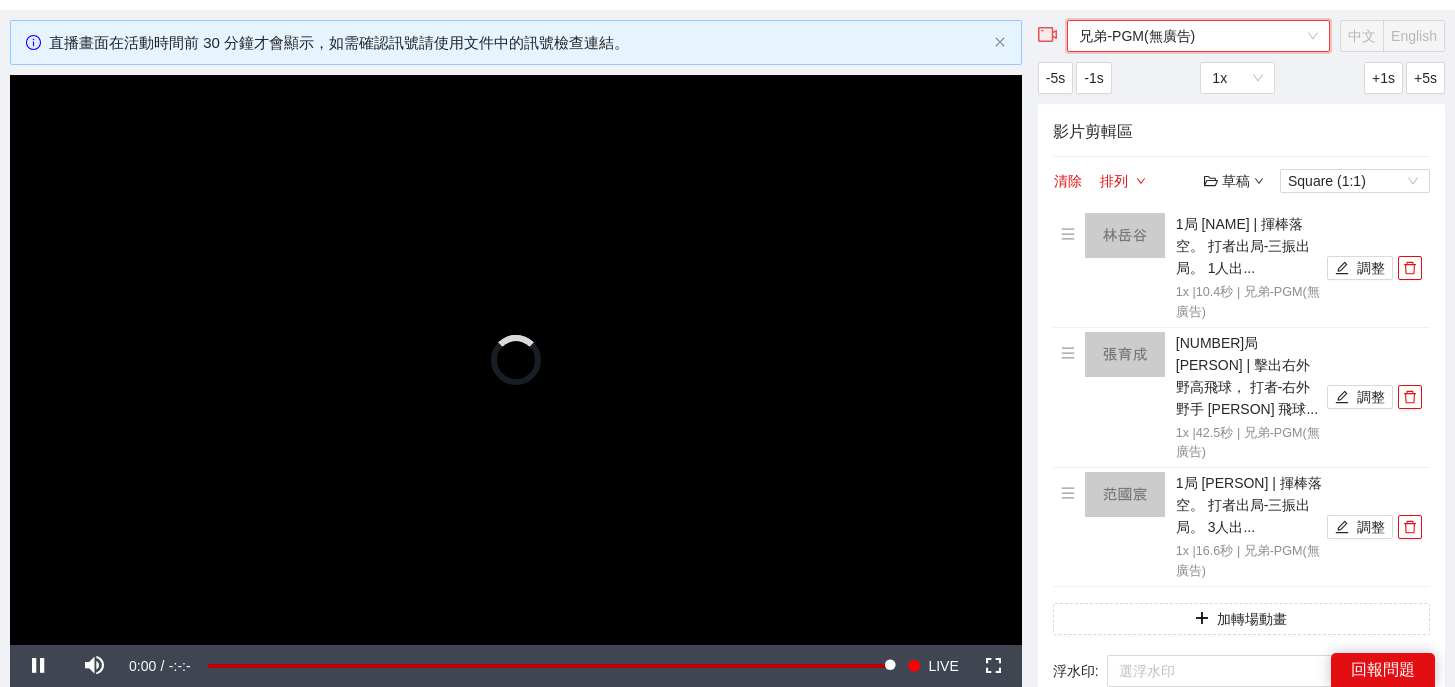 click on "影片剪輯區 清除 排列 草稿 Square (1:1) 1局 林岳谷 | 揮棒落空。 打者出局-三振出局。 1人出... 1x | 10.4 秒 | 兄弟-PGM(無廣告) 調整 1局 張育成 | 擊出右外野高飛球， 打者-右外野手 飛球... 1x | 42.5 秒 | 兄弟-PGM(無廣告) 調整 1局 范國宸 | 揮棒落空。 打者出局-三振出局。 3人出... 1x | 16.6 秒 | 兄弟-PGM(無廣告) 調整 加轉場動畫 浮水印 : 選浮水印 PSD Template : 選 PSD template 語言 : 中文 加字幕 : 字幕設定 快剪影片 (總長：[TIME])" at bounding box center (1241, 495) 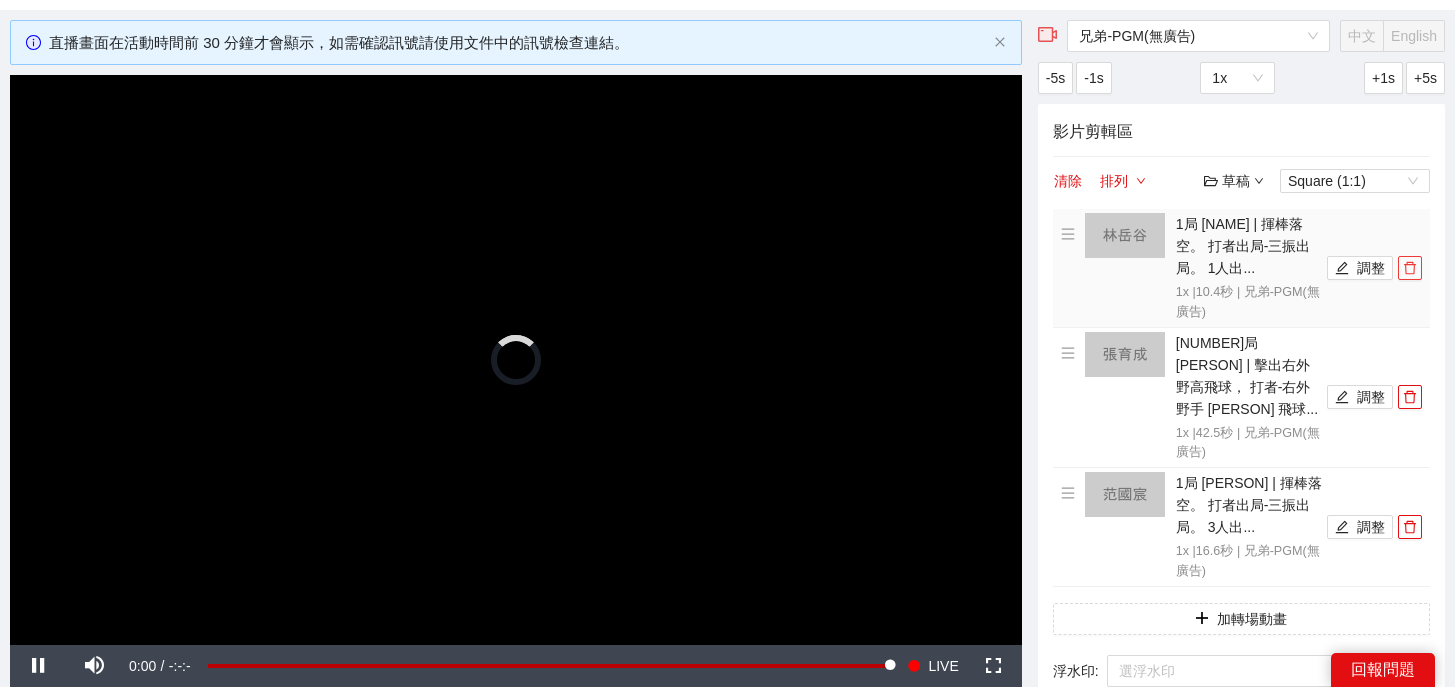 click at bounding box center (1410, 268) 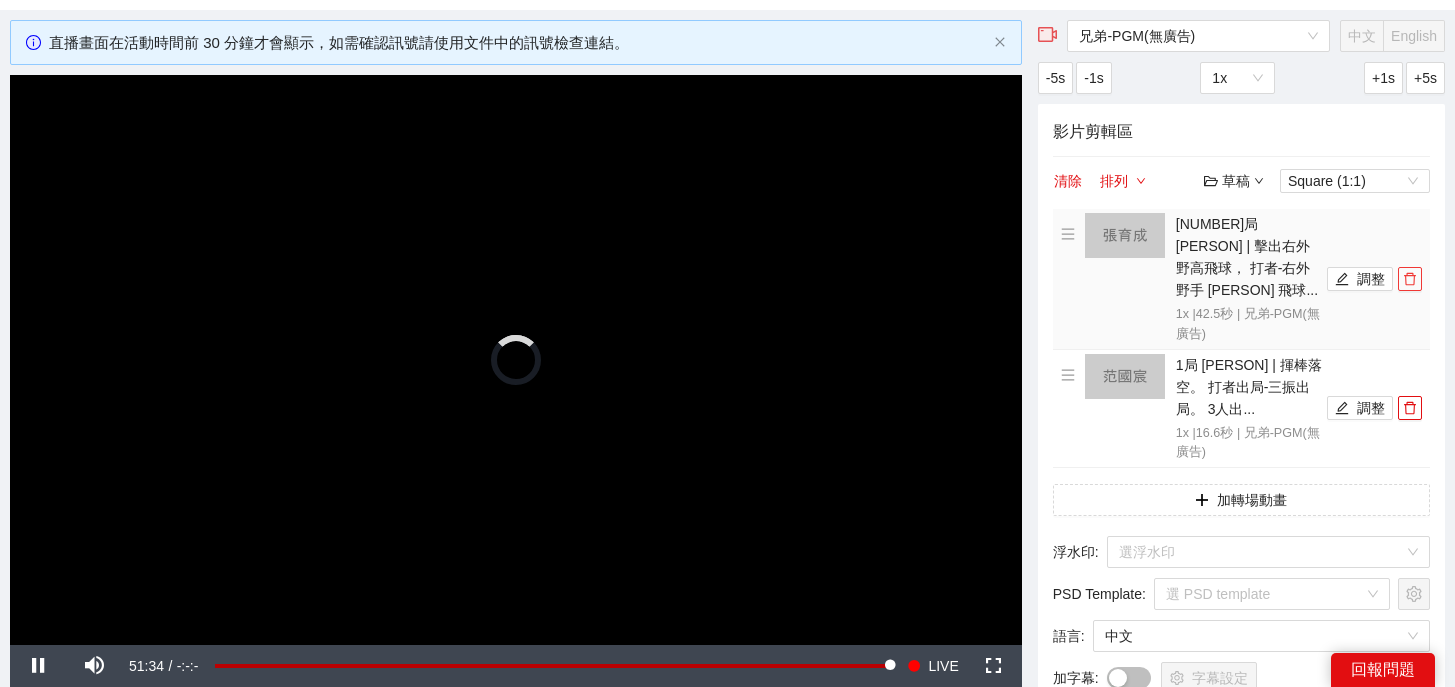 click at bounding box center (1410, 279) 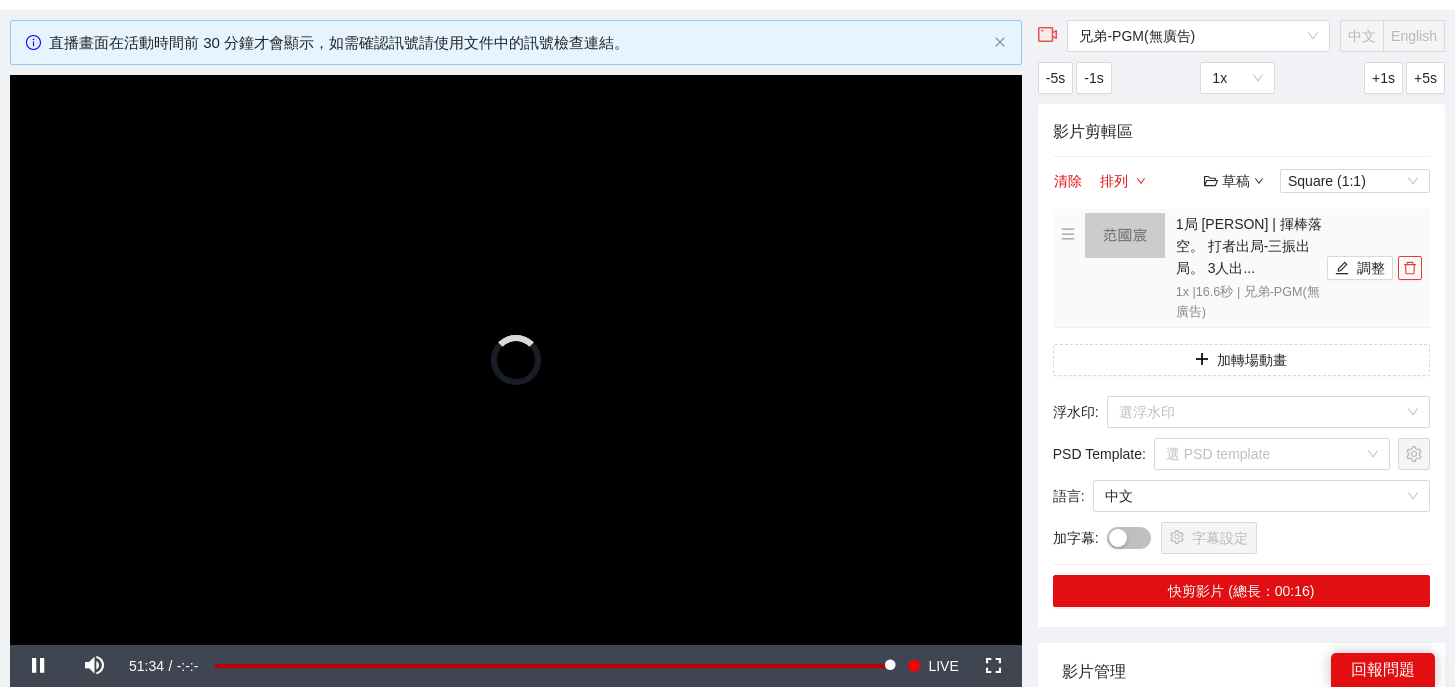 click at bounding box center [1410, 268] 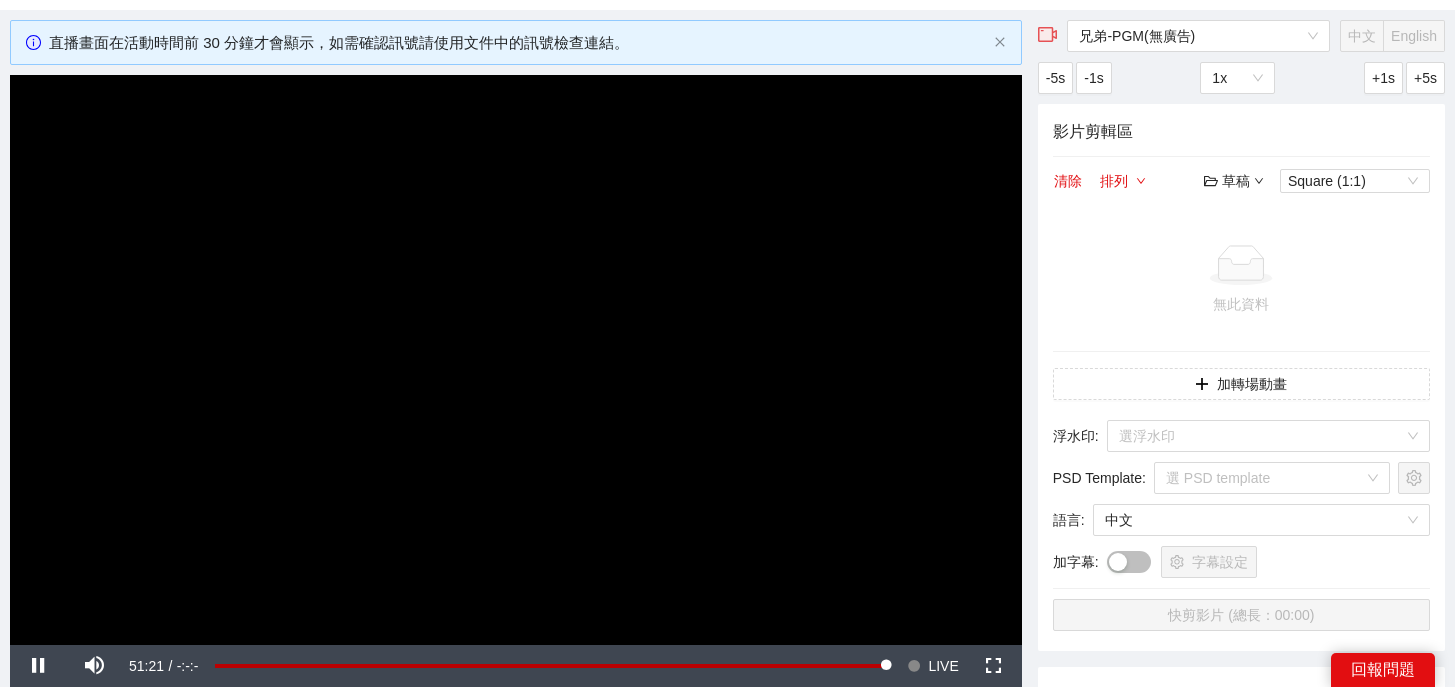 scroll, scrollTop: 167, scrollLeft: 0, axis: vertical 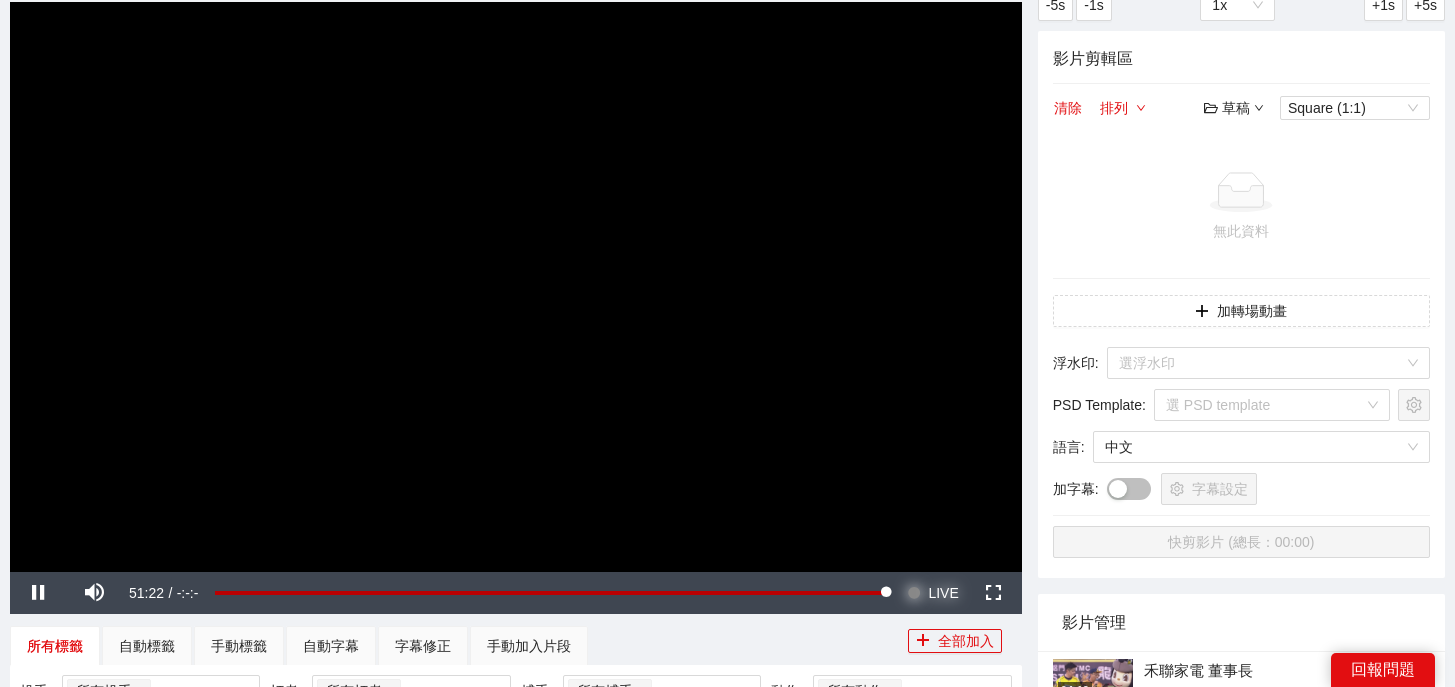 click on "LIVE" at bounding box center [943, 593] 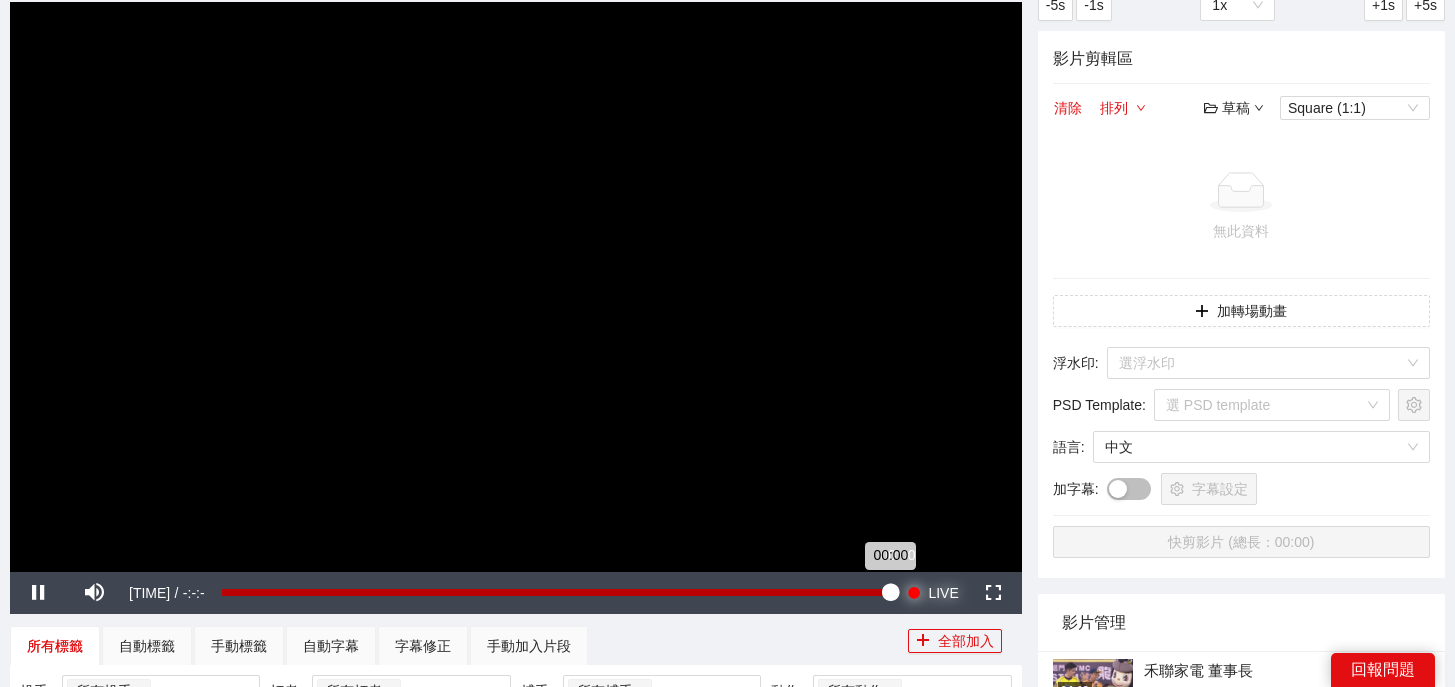 type 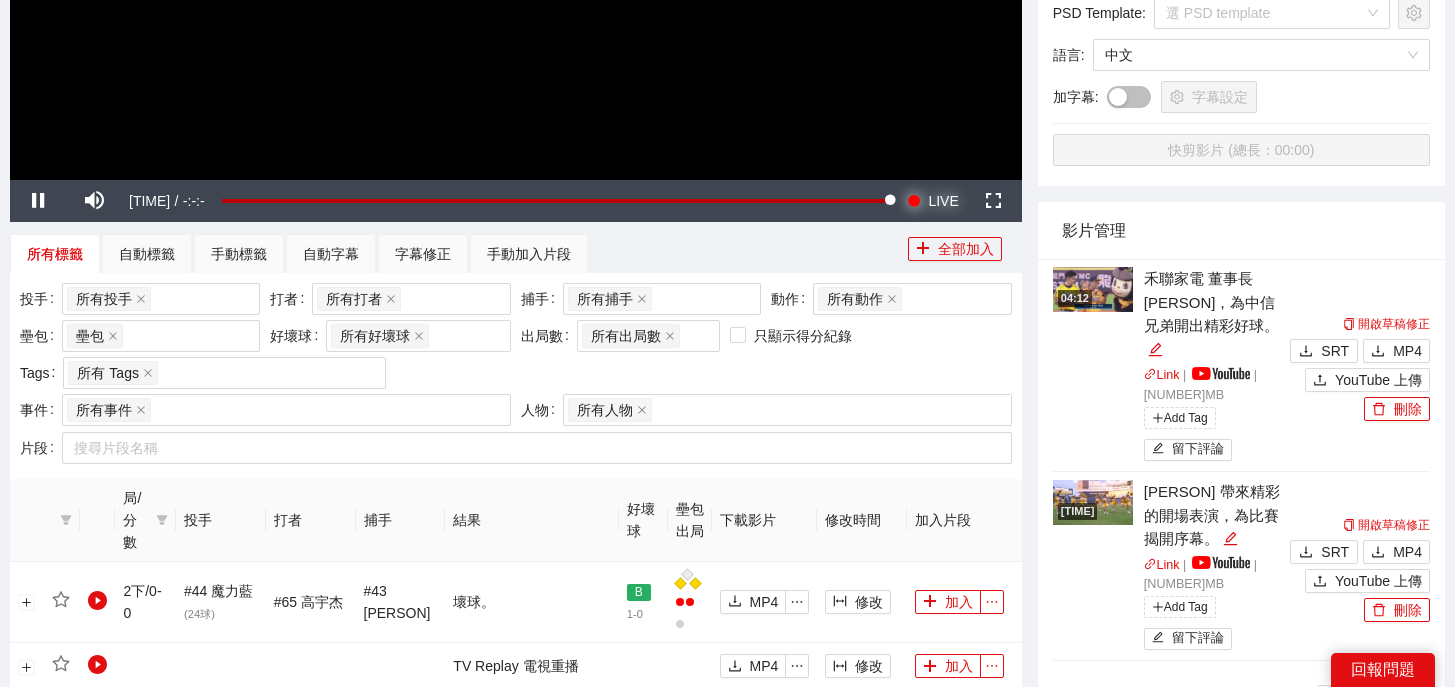 scroll, scrollTop: 400, scrollLeft: 0, axis: vertical 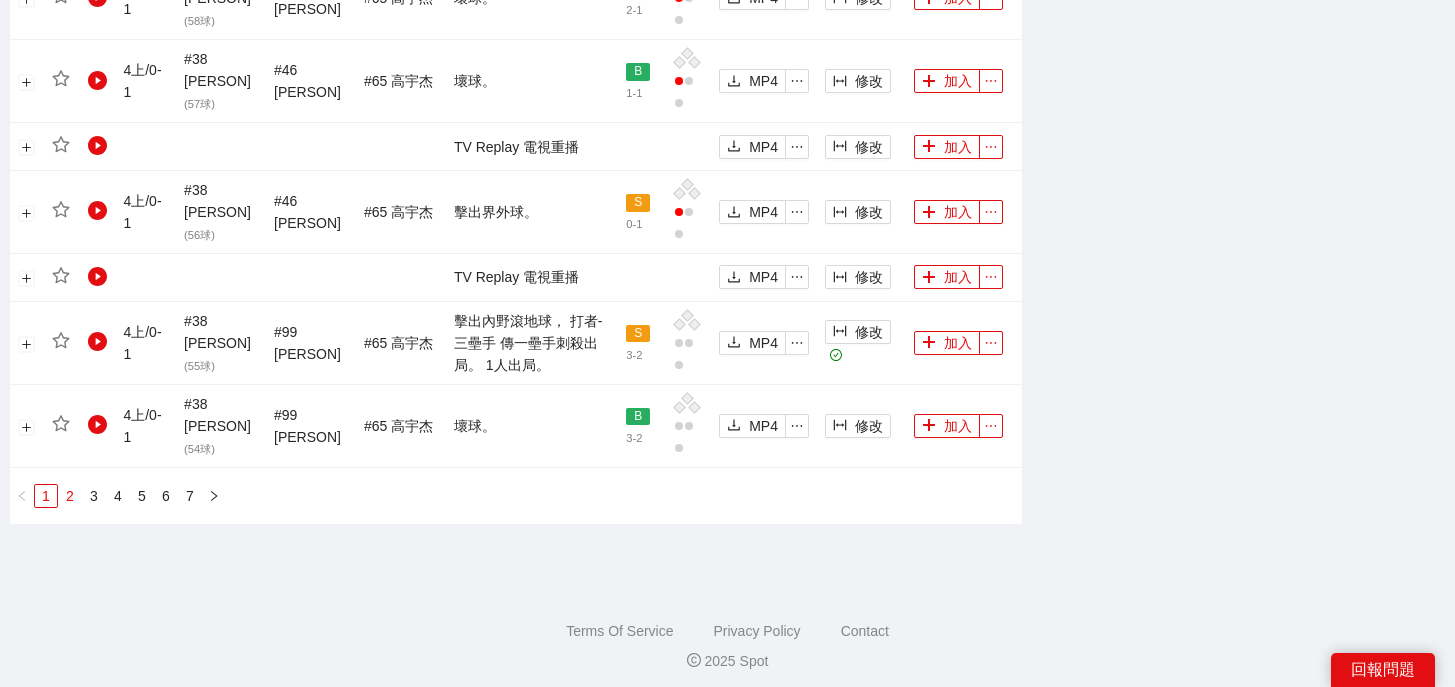 click on "2" at bounding box center (70, 496) 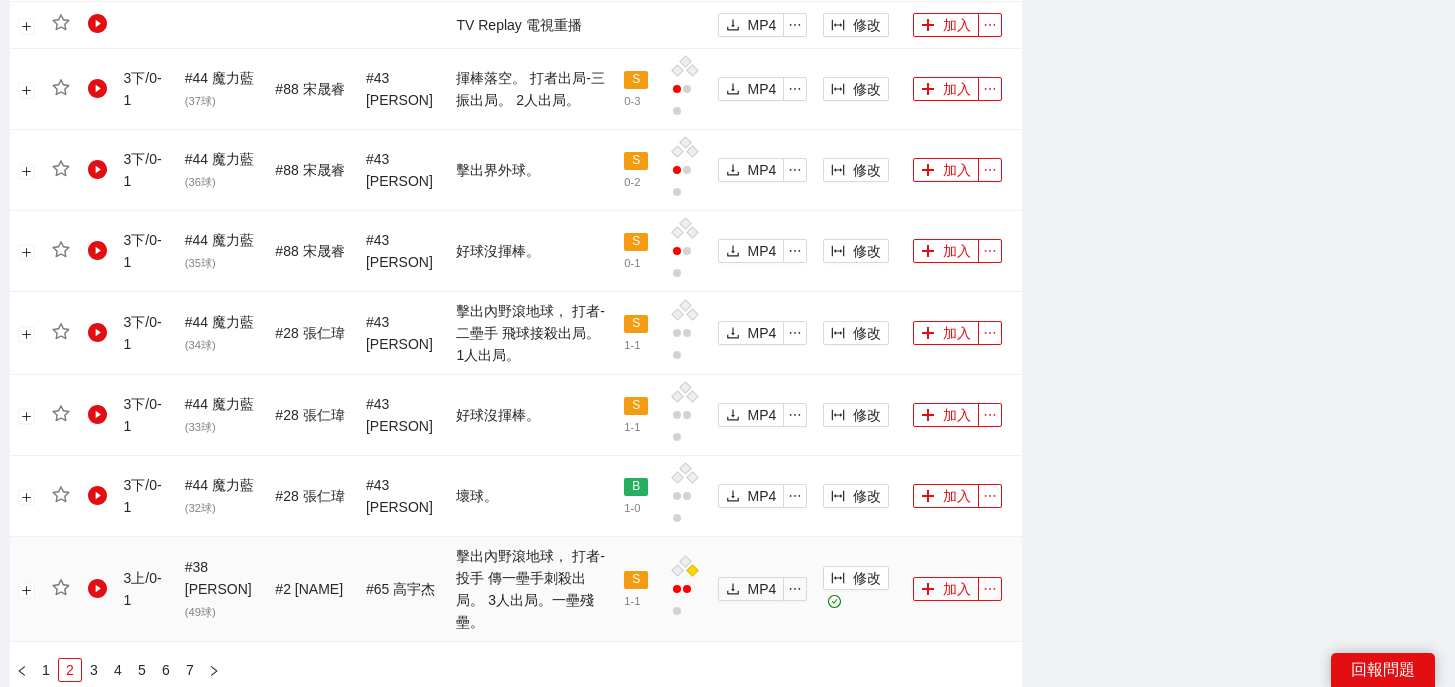 scroll, scrollTop: 2286, scrollLeft: 0, axis: vertical 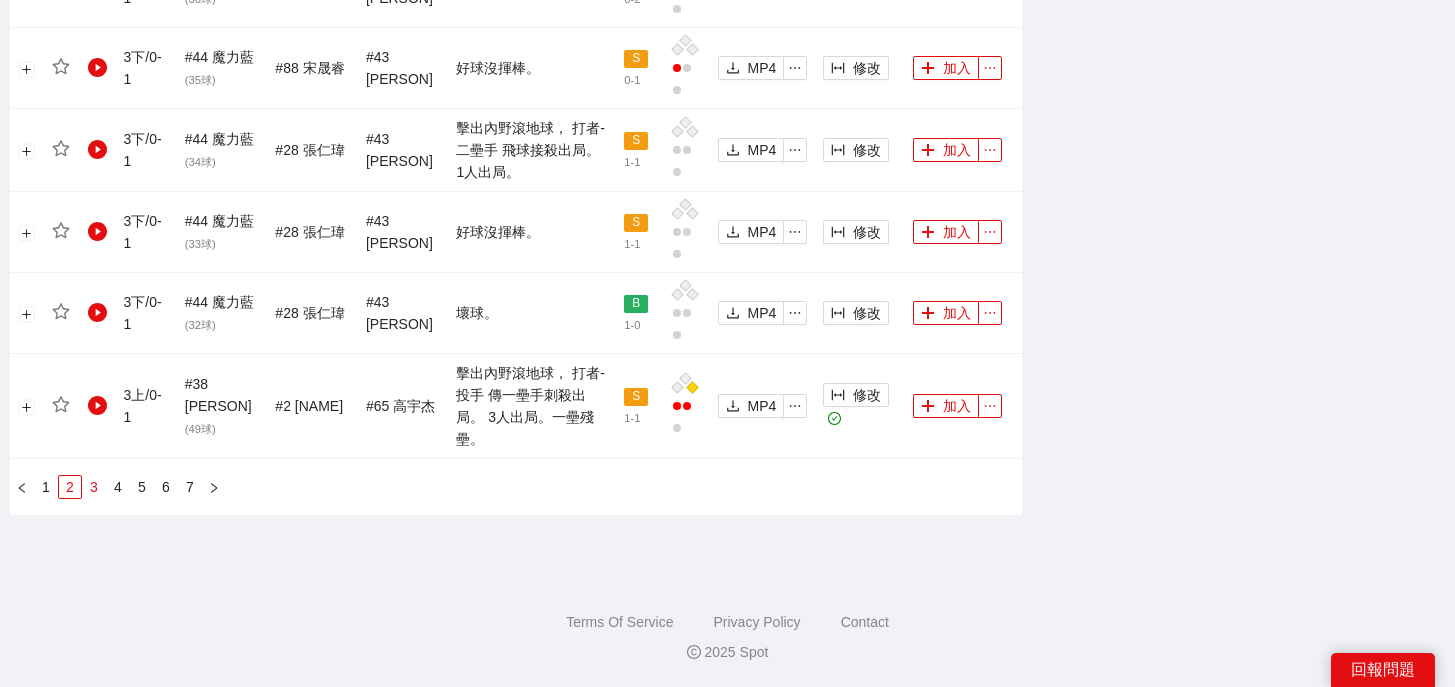 click on "3" at bounding box center (94, 487) 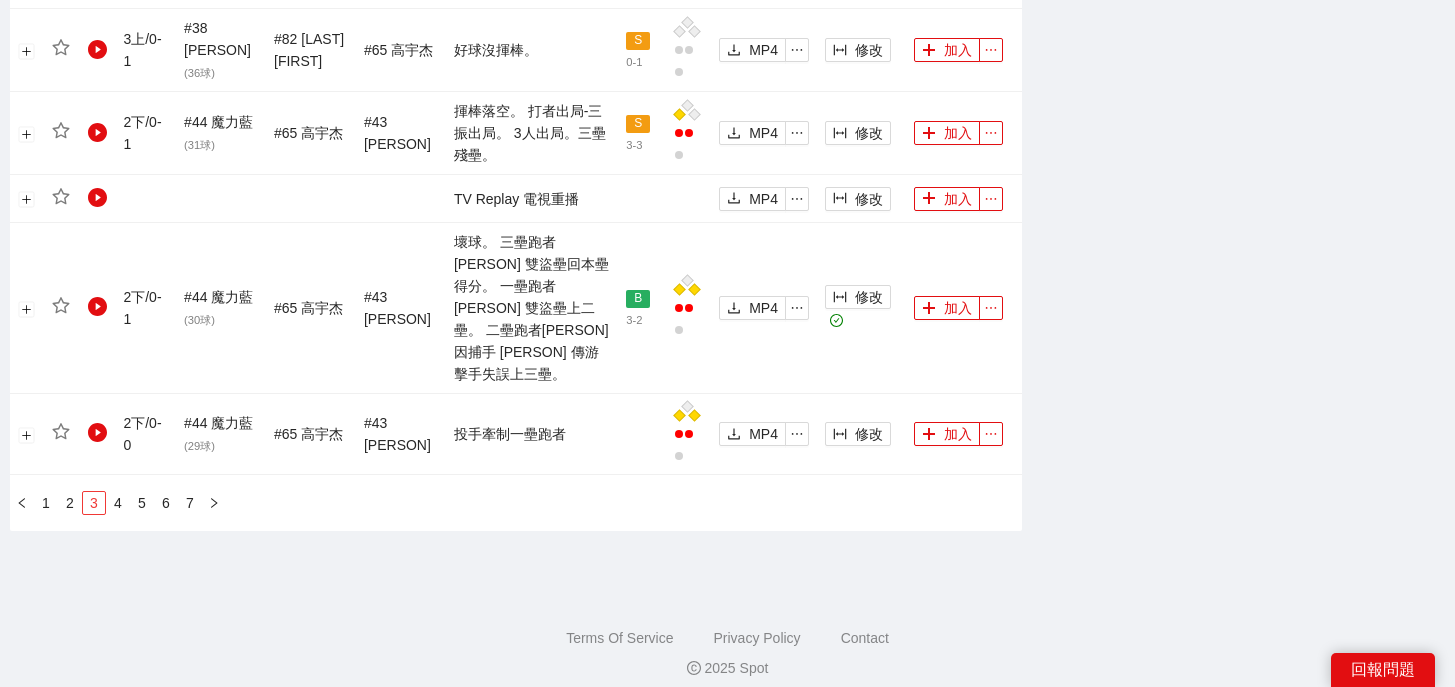 scroll, scrollTop: 2260, scrollLeft: 0, axis: vertical 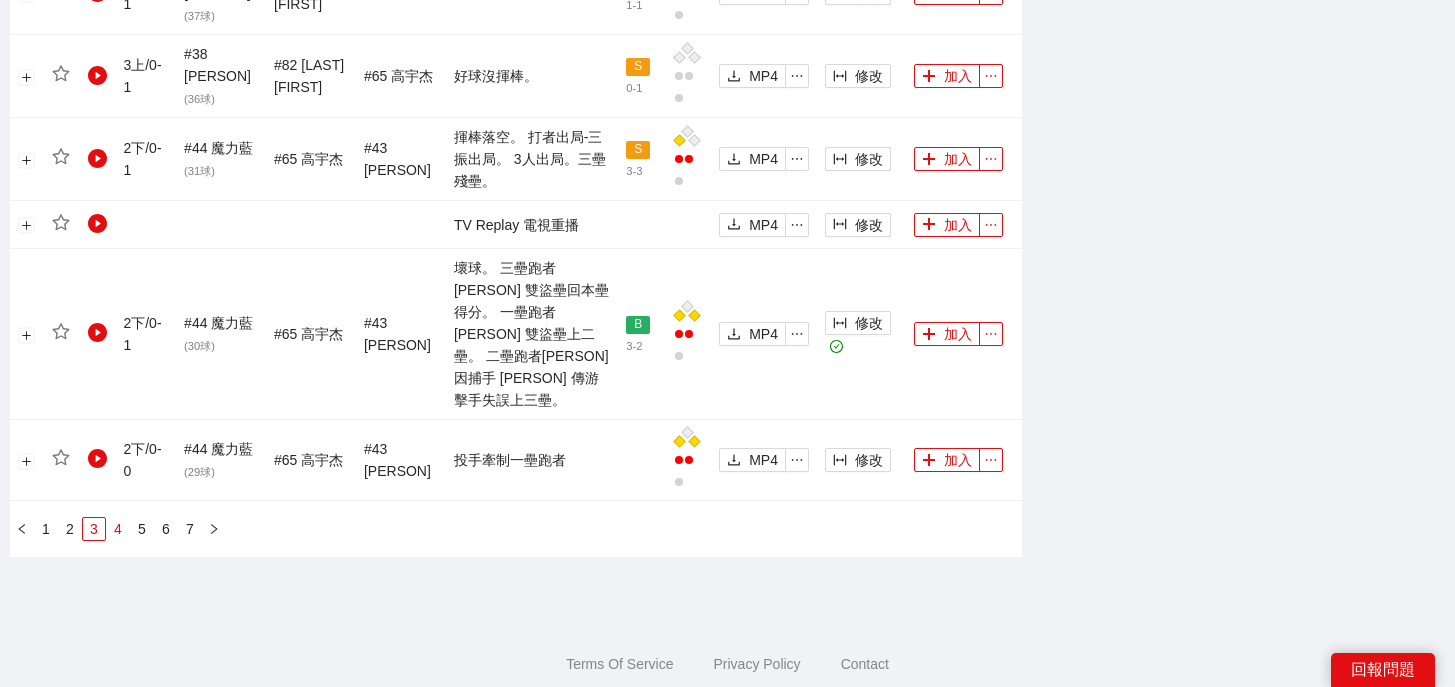 click on "4" at bounding box center [118, 529] 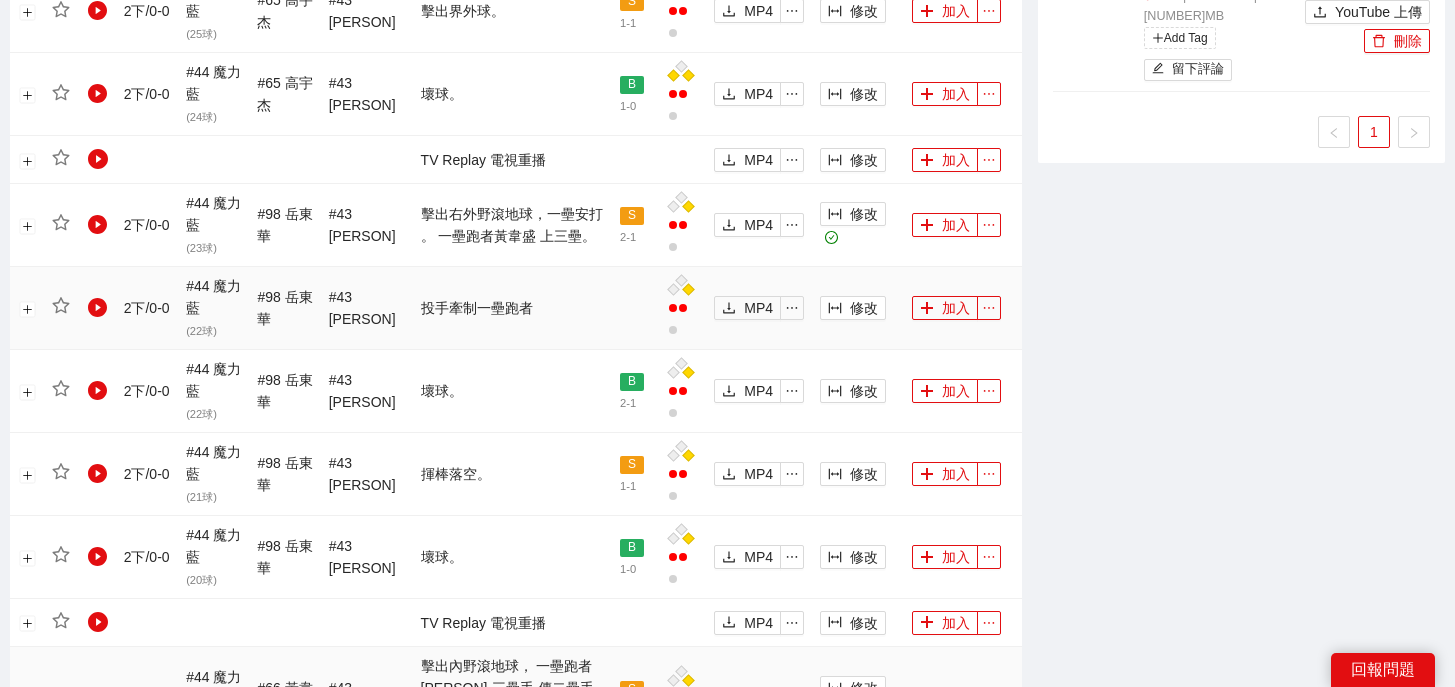 scroll, scrollTop: 1484, scrollLeft: 0, axis: vertical 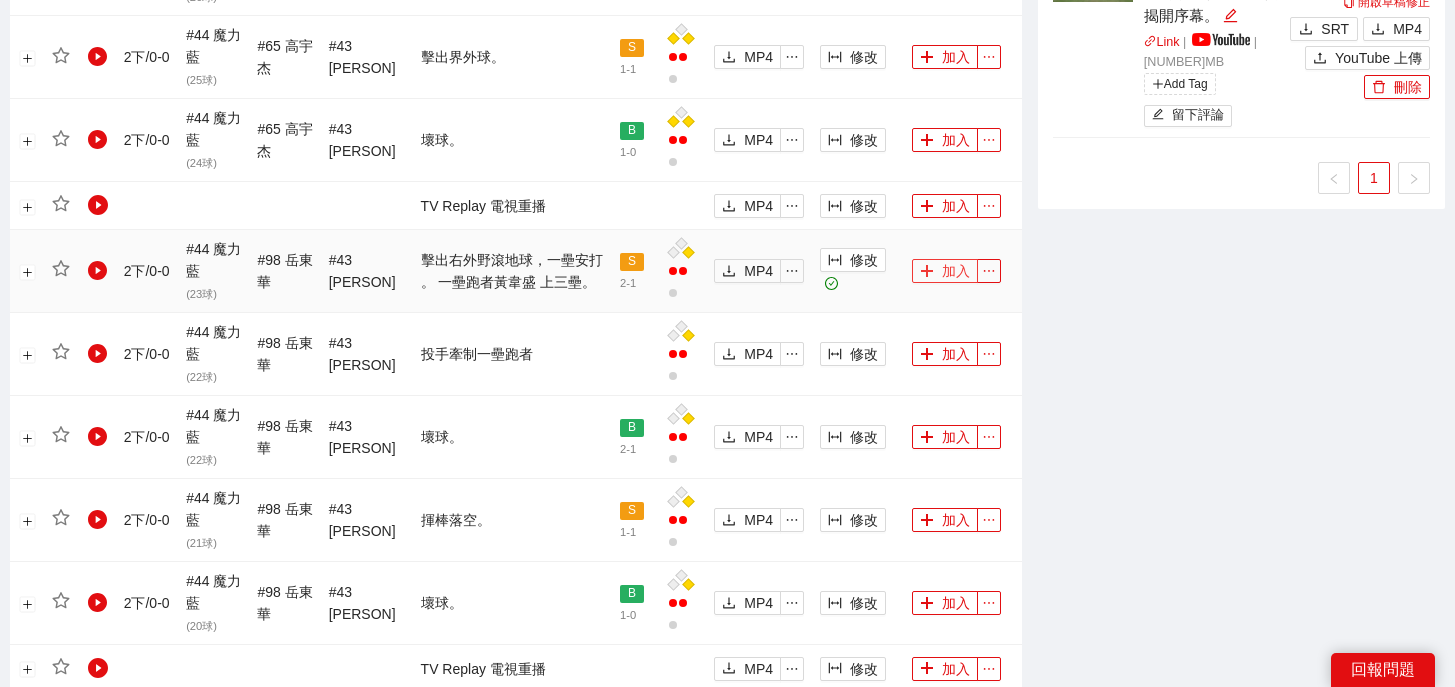 click on "加入" at bounding box center [945, 271] 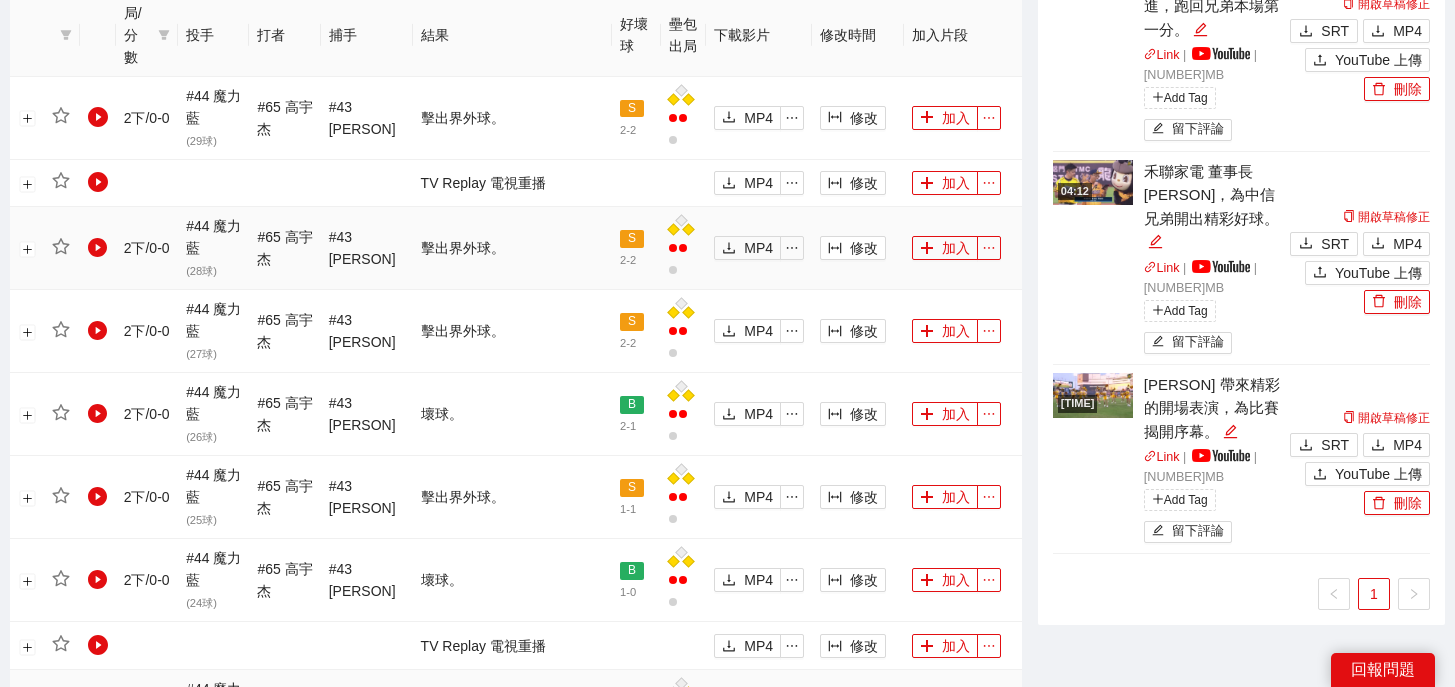 scroll, scrollTop: 2216, scrollLeft: 0, axis: vertical 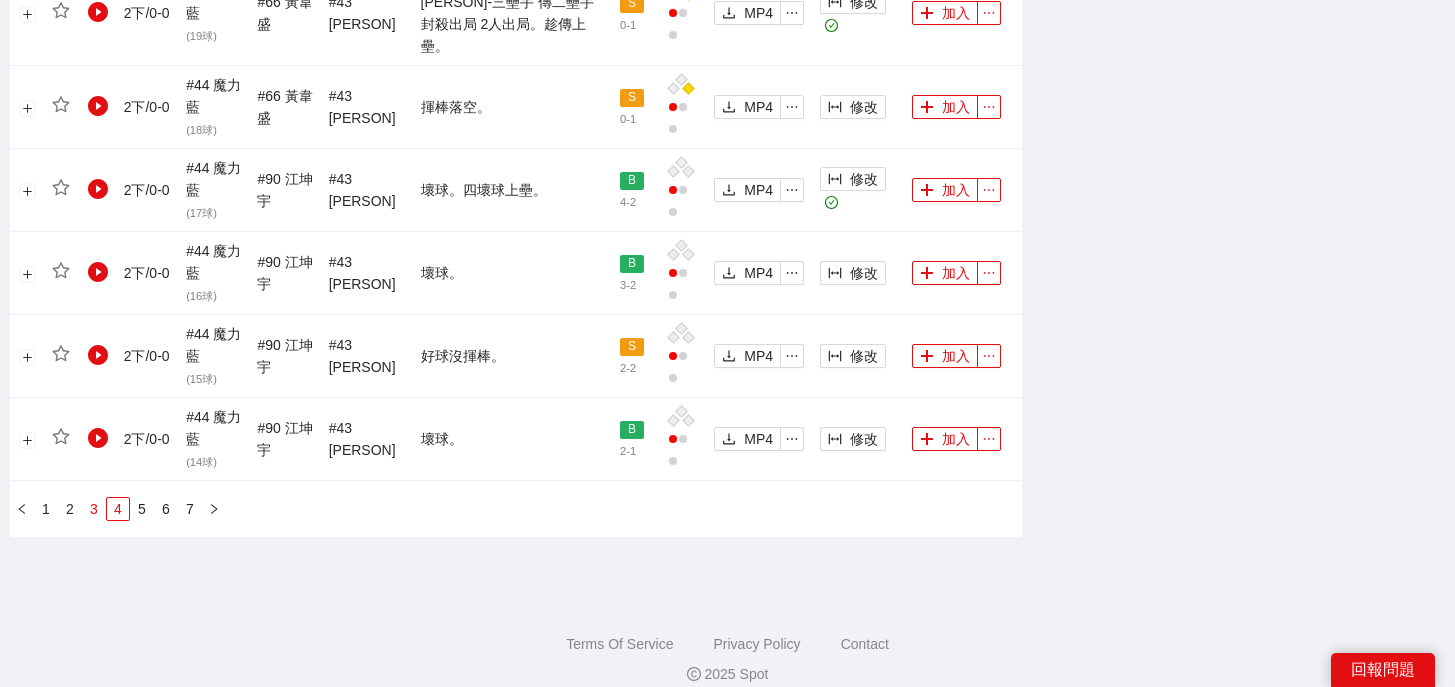 click on "3" at bounding box center [94, 509] 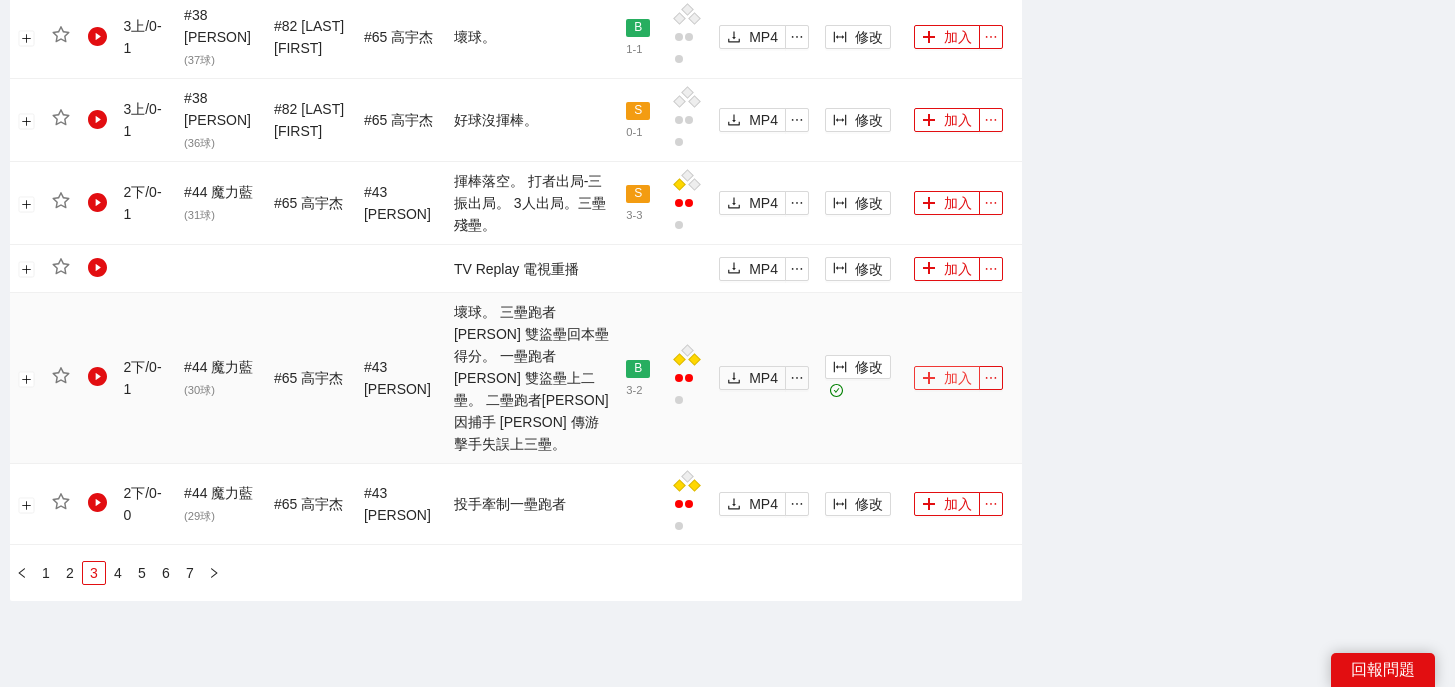 click on "加入" at bounding box center [947, 378] 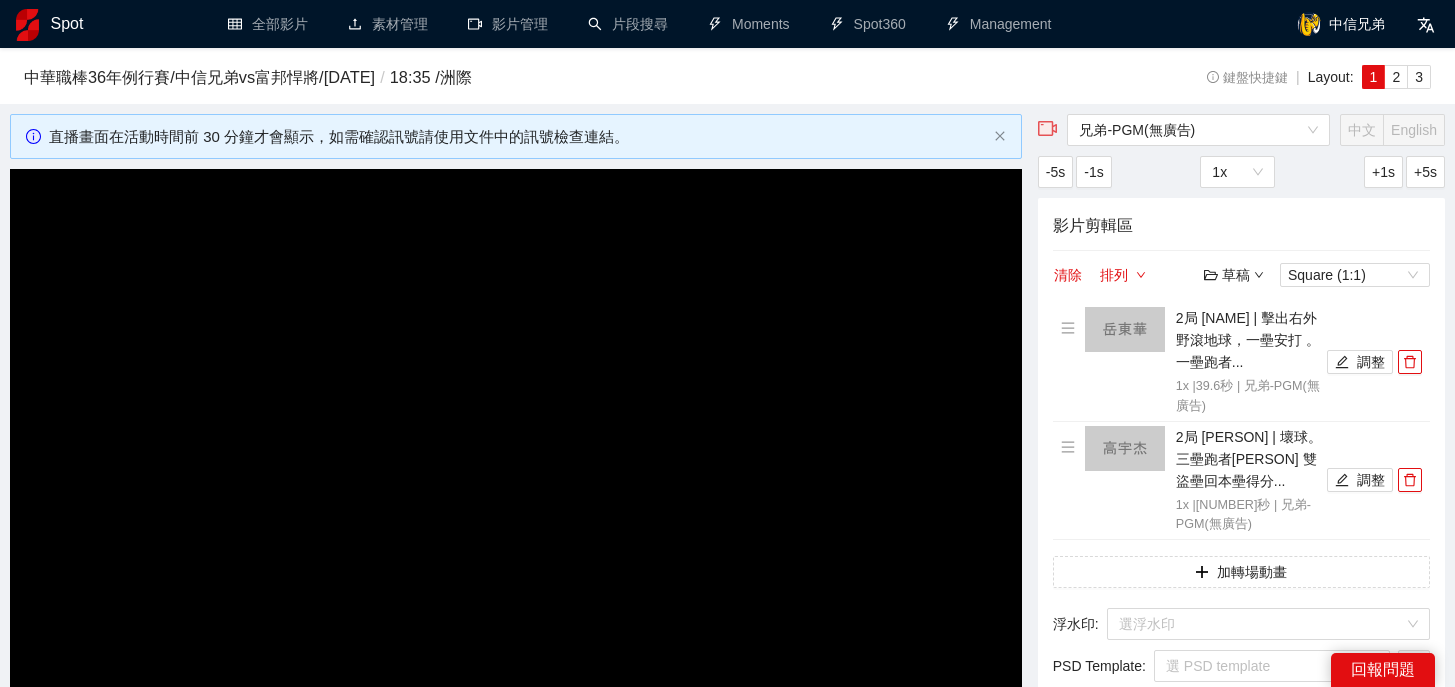 scroll, scrollTop: 169, scrollLeft: 0, axis: vertical 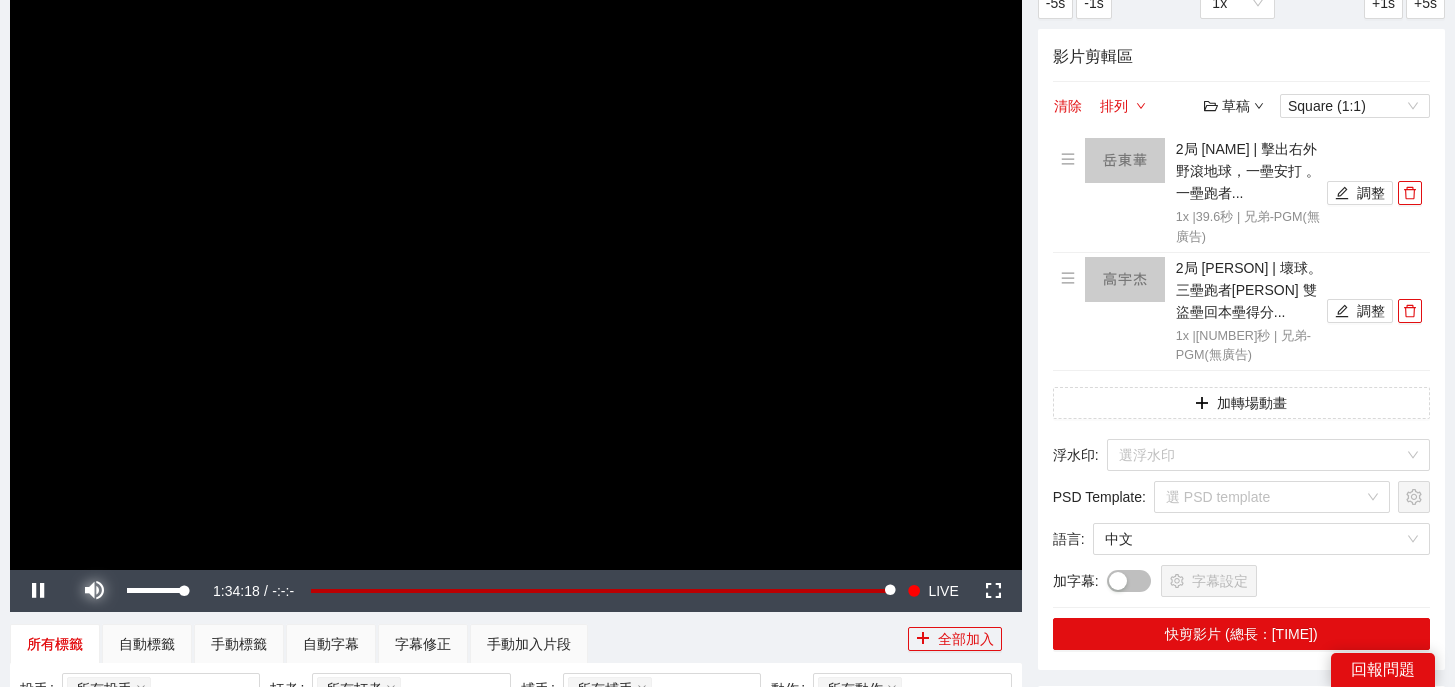 click at bounding box center [94, 591] 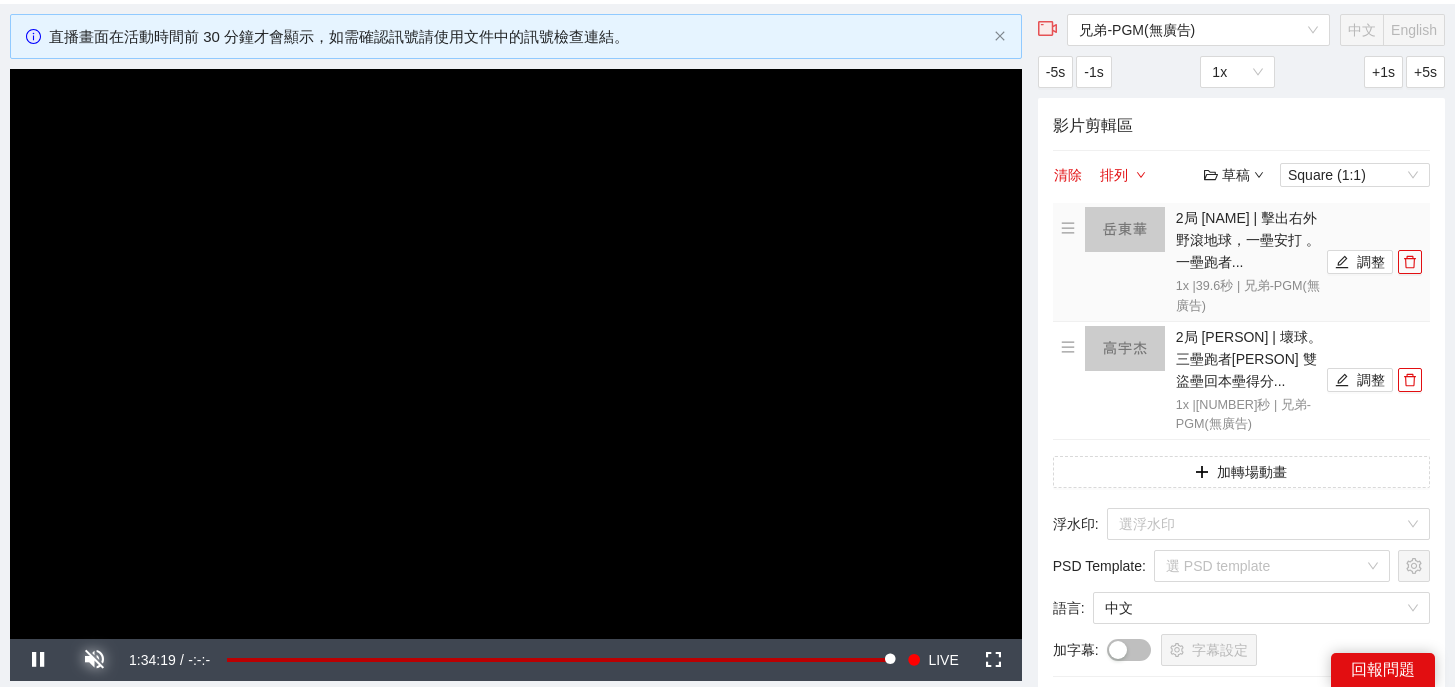 scroll, scrollTop: 92, scrollLeft: 0, axis: vertical 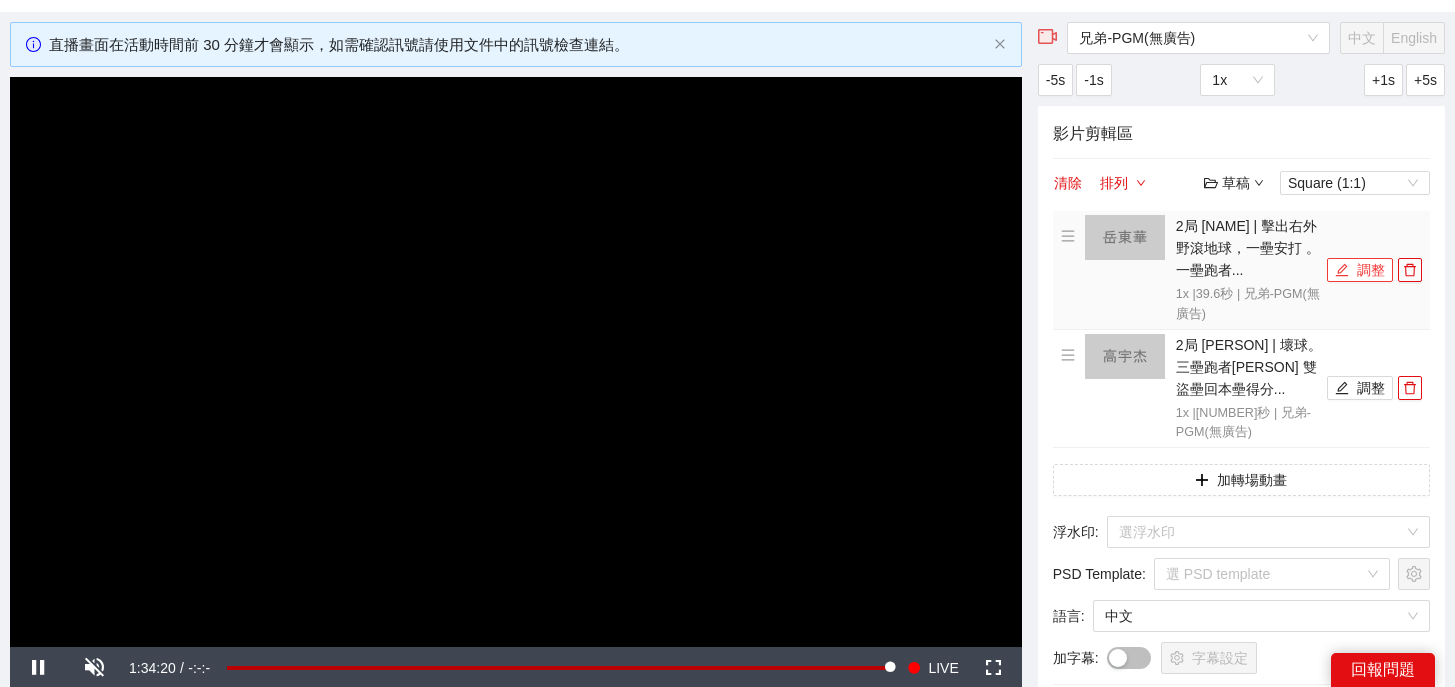 click 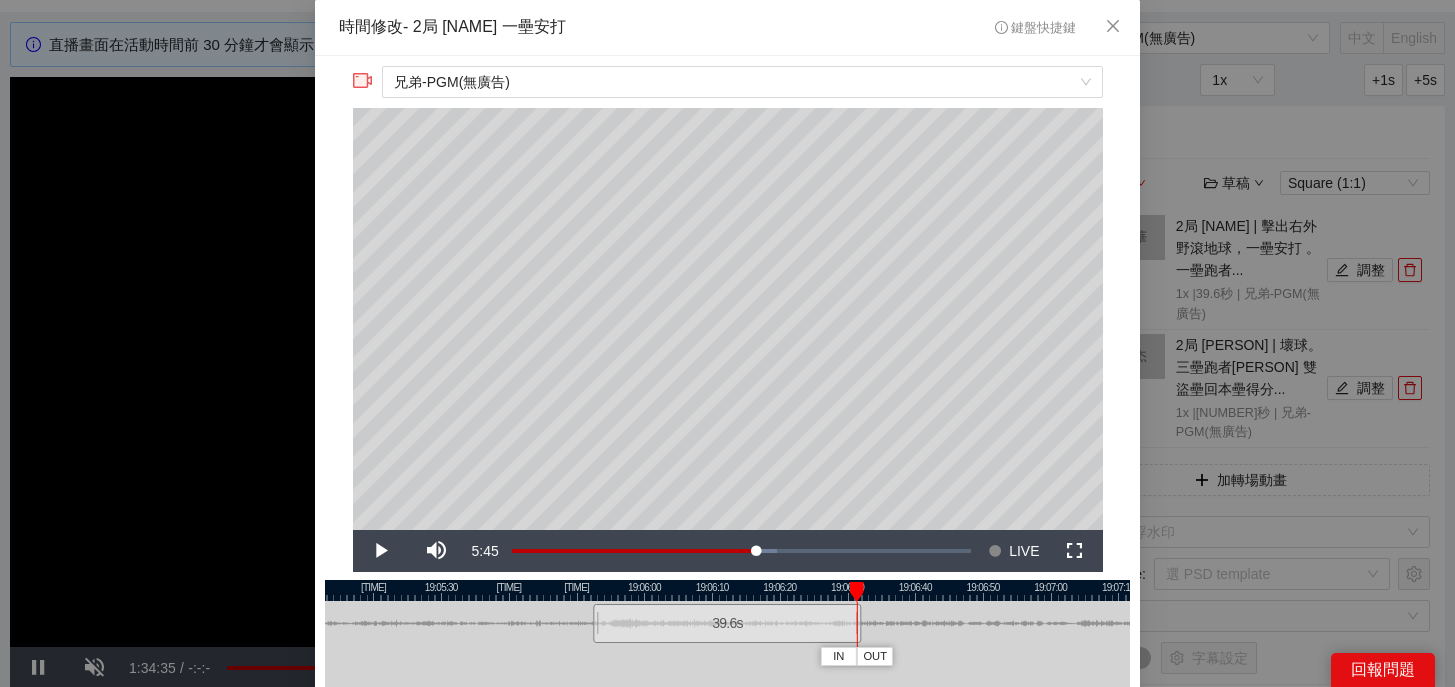 drag, startPoint x: 652, startPoint y: 587, endPoint x: 858, endPoint y: 594, distance: 206.1189 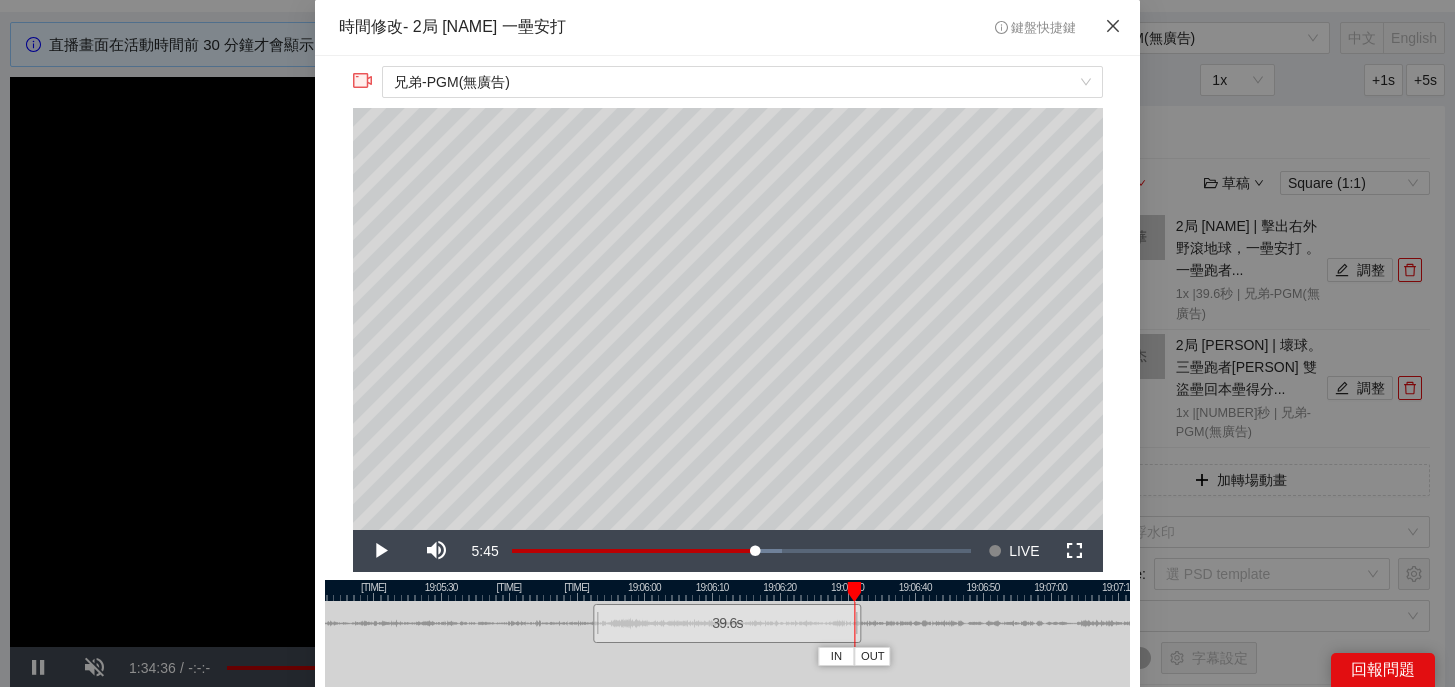 click at bounding box center [1113, 27] 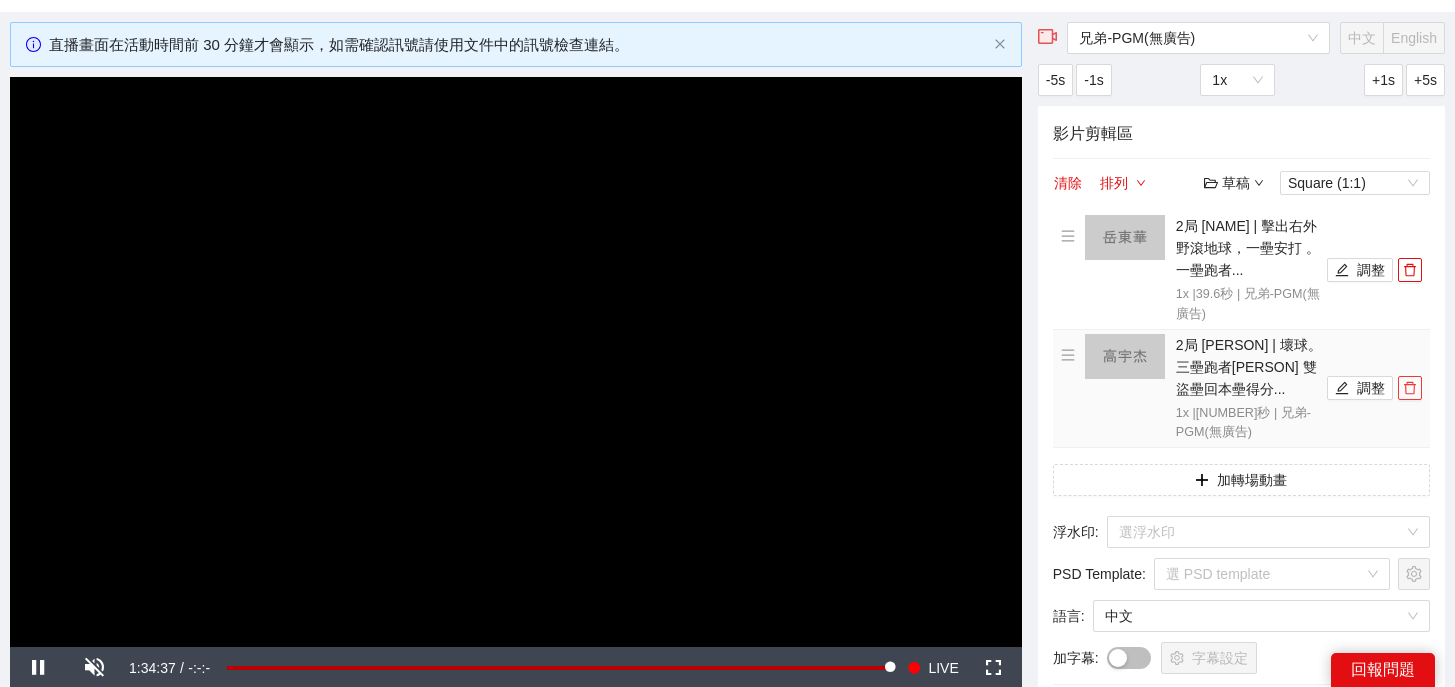 click at bounding box center [1410, 388] 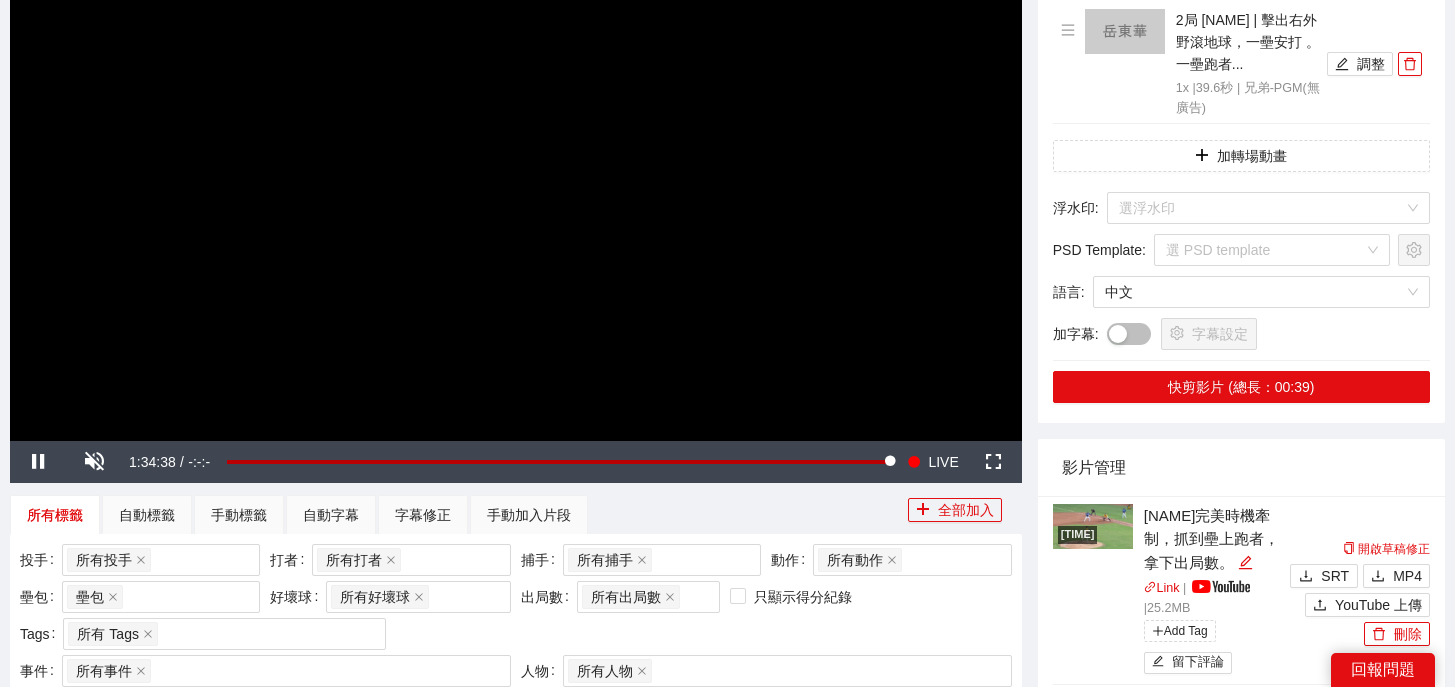 scroll, scrollTop: 315, scrollLeft: 0, axis: vertical 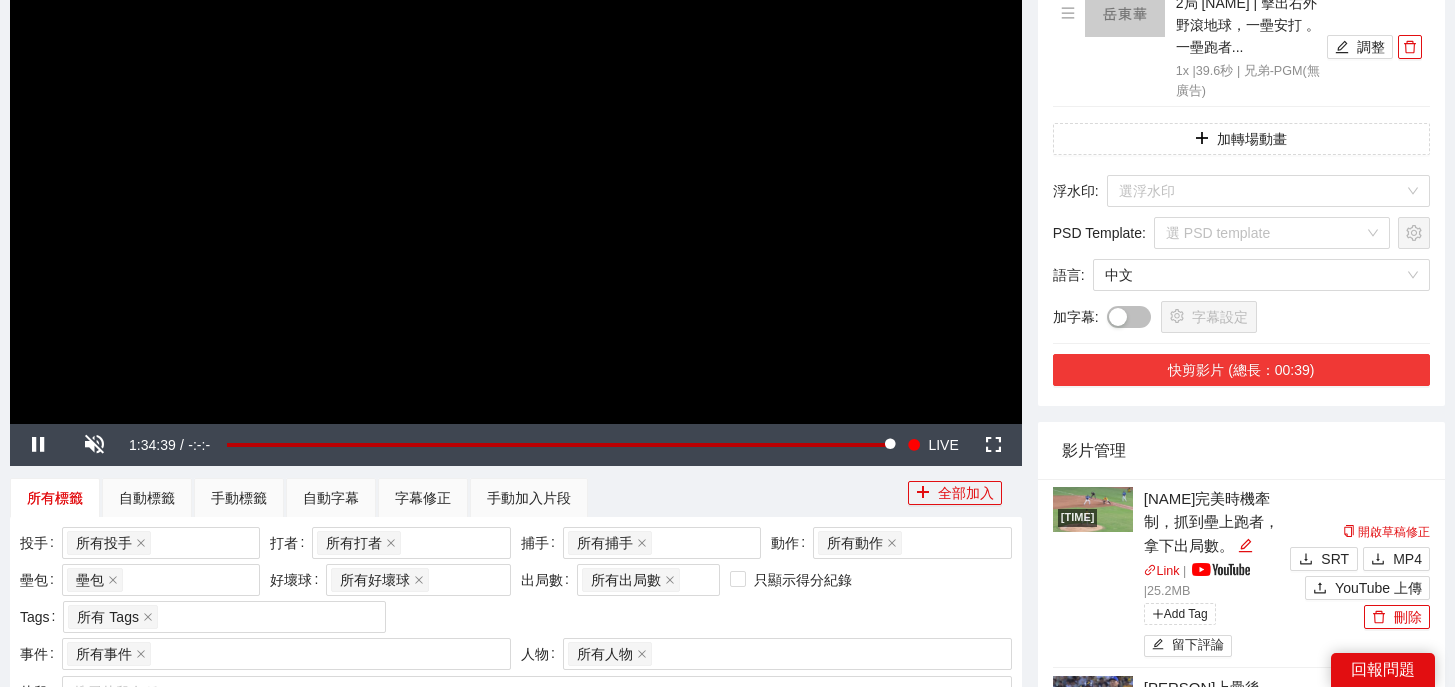 click on "快剪影片 (總長：00:39)" at bounding box center [1241, 370] 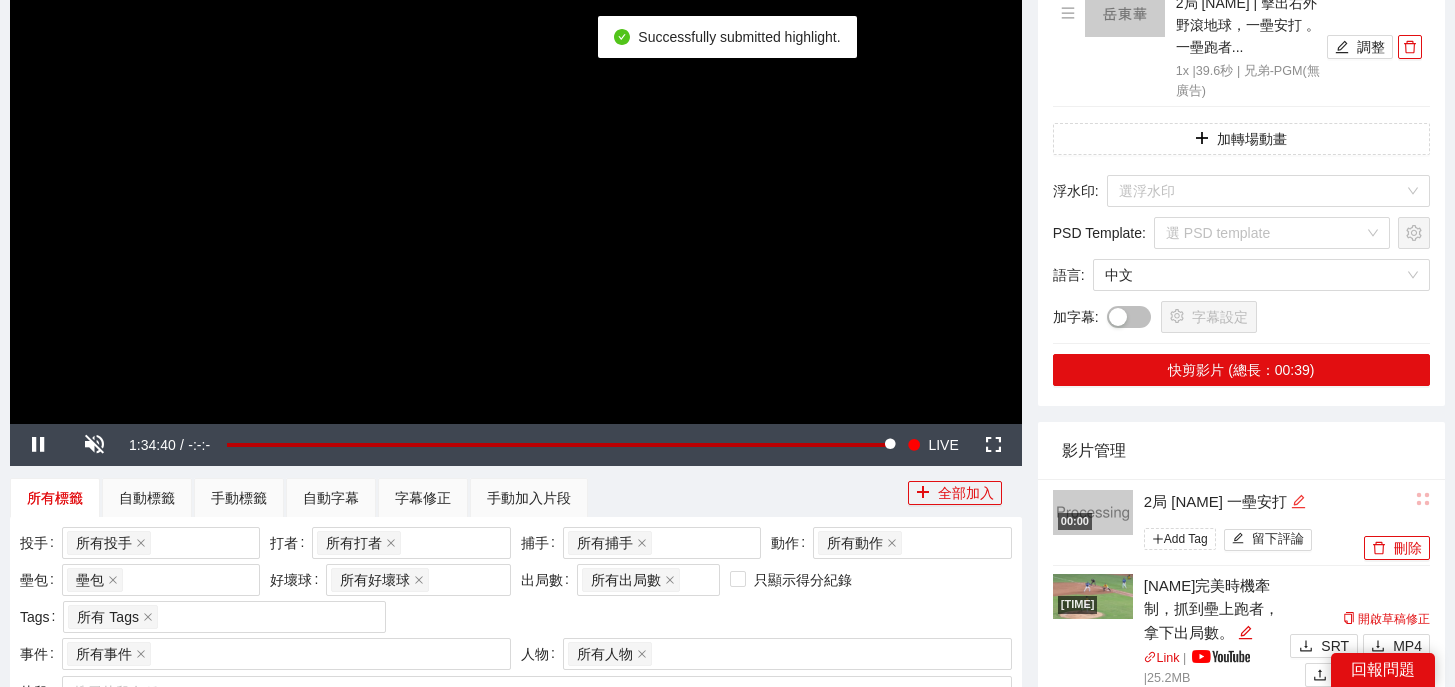 click at bounding box center [1298, 502] 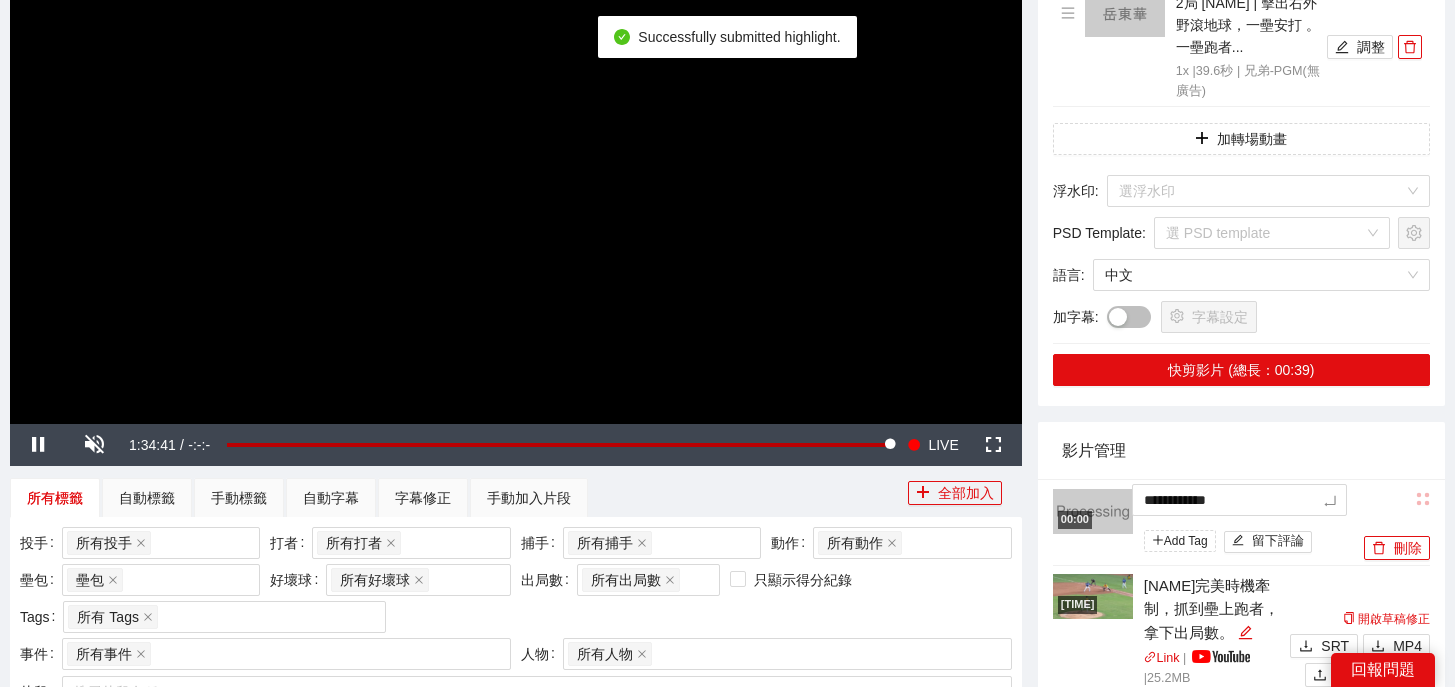 drag, startPoint x: 1303, startPoint y: 496, endPoint x: 872, endPoint y: 470, distance: 431.7835 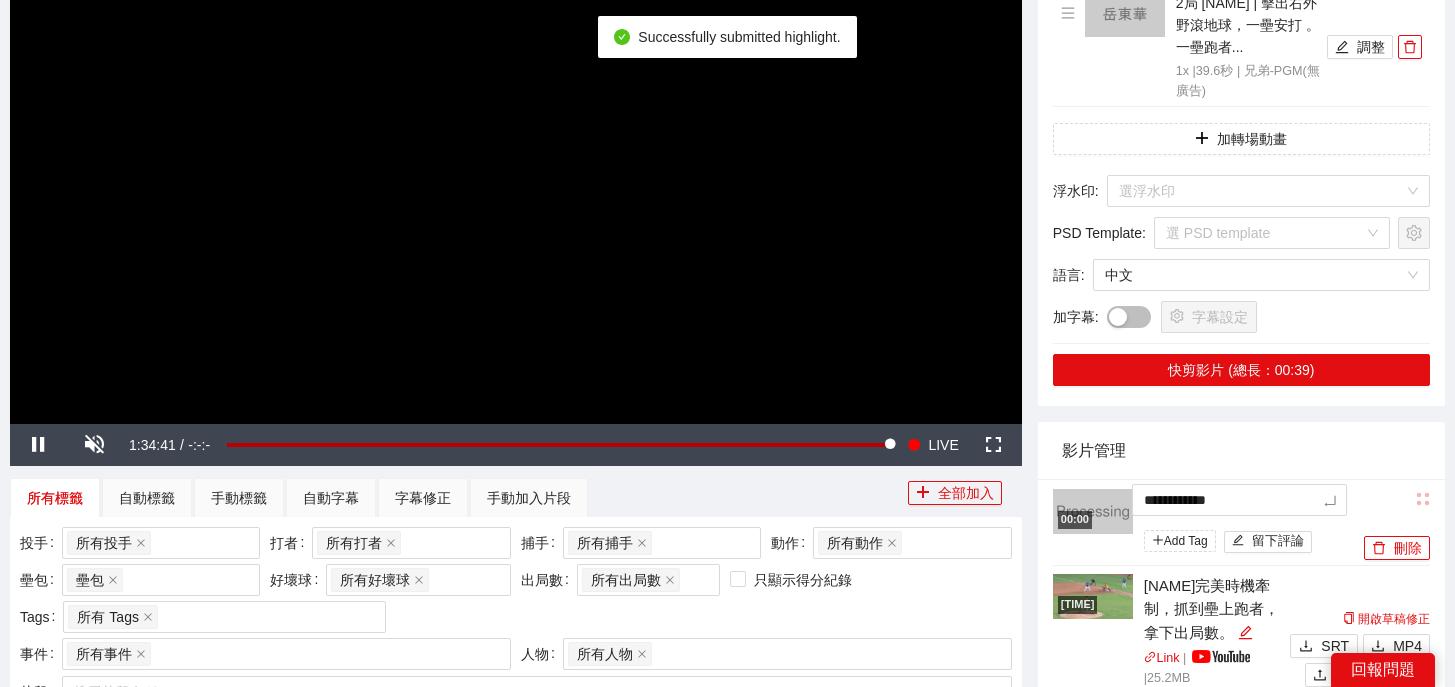 click on "**********" at bounding box center (727, 1162) 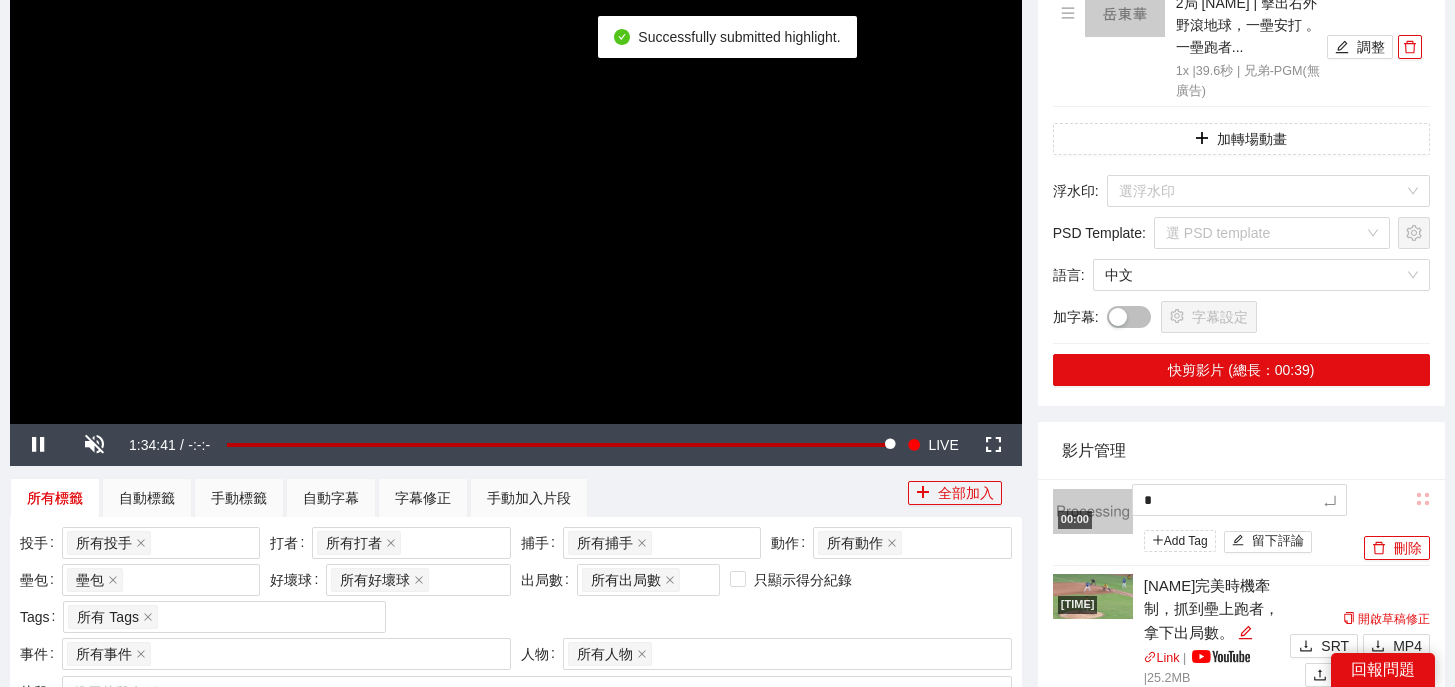 type 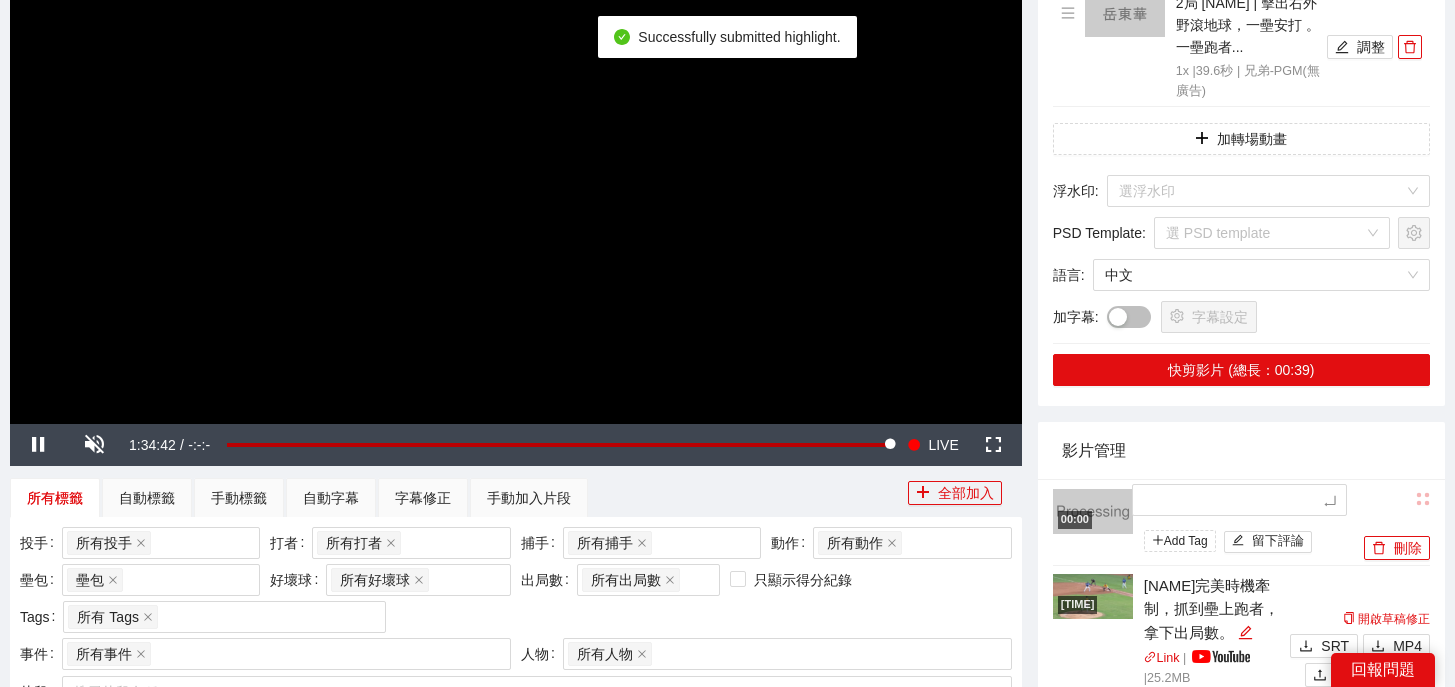 type on "*" 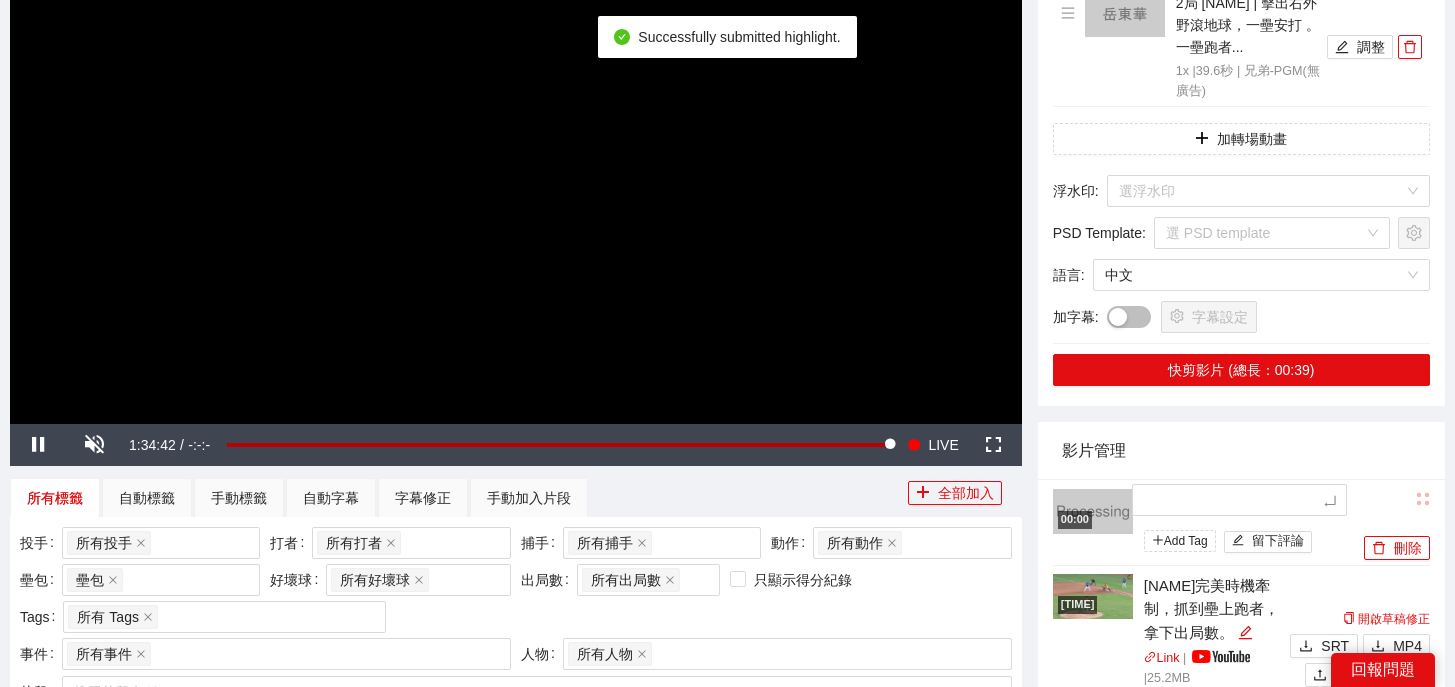 type on "*" 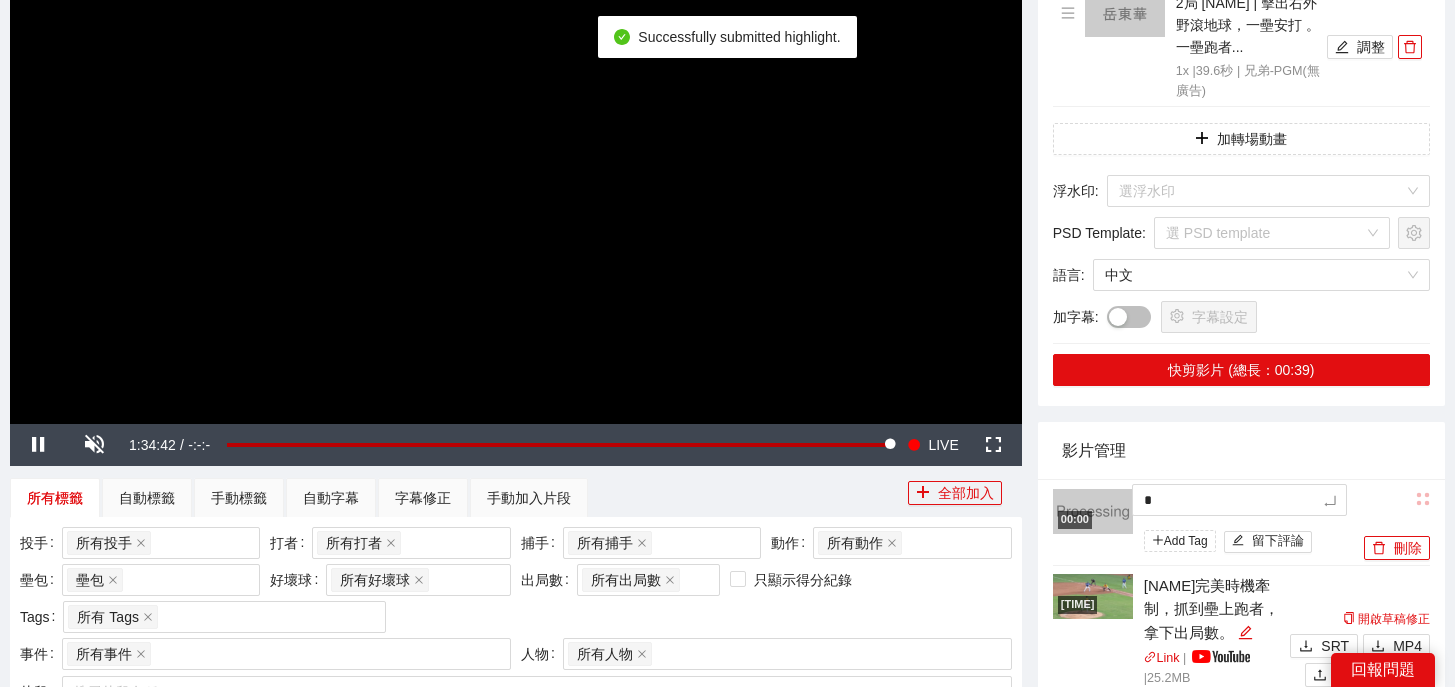 type on "*" 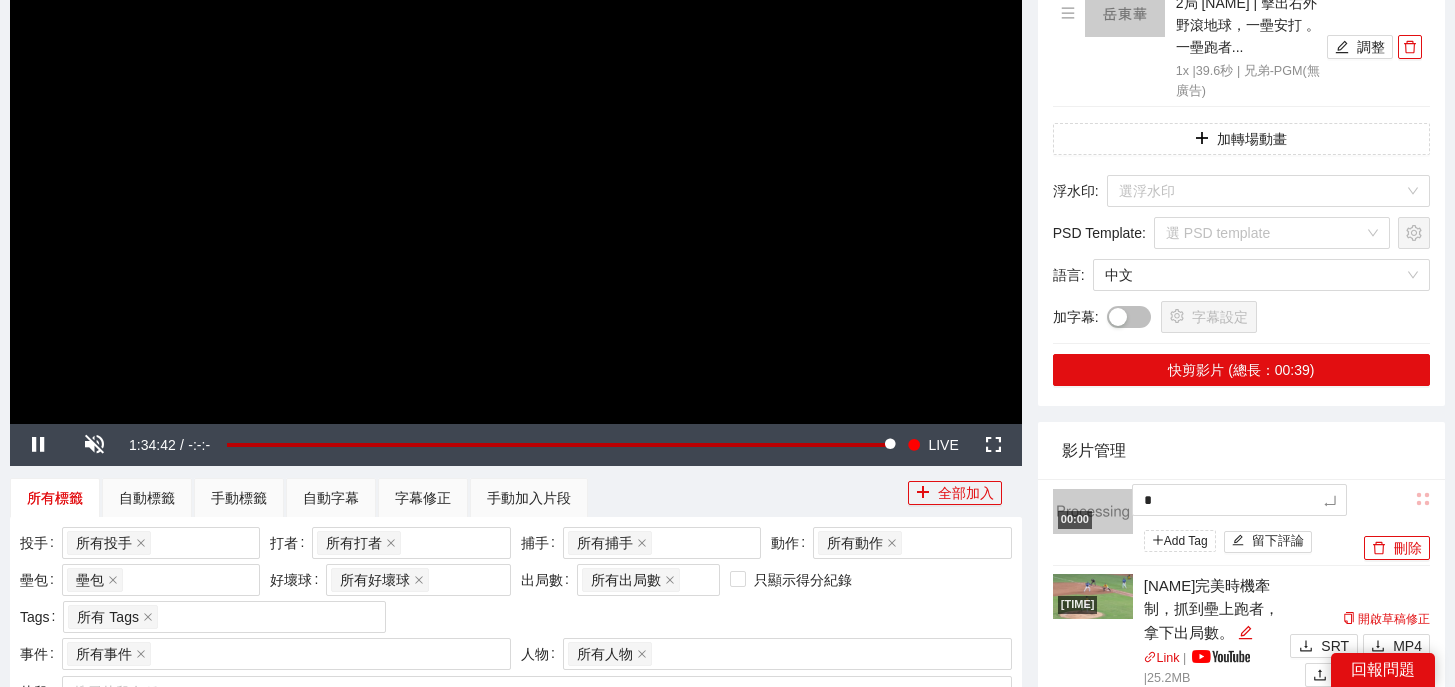 type on "**" 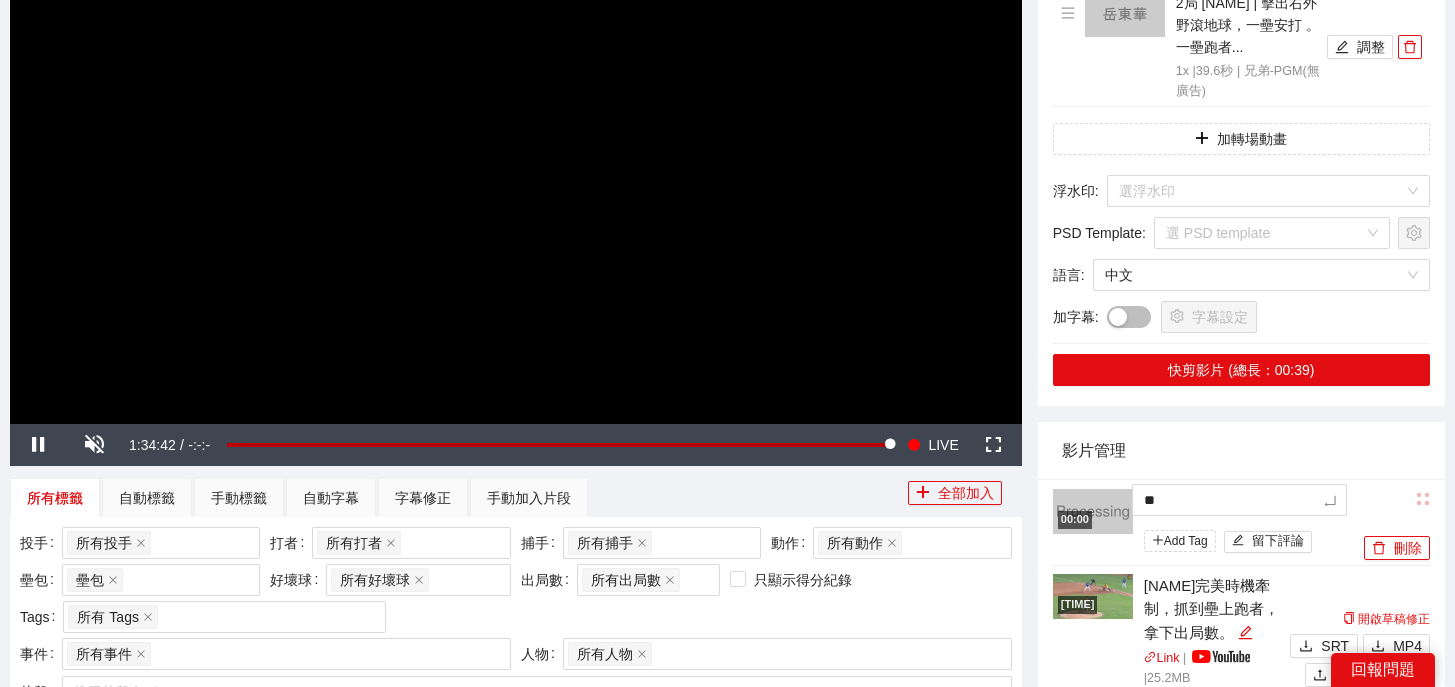 type on "***" 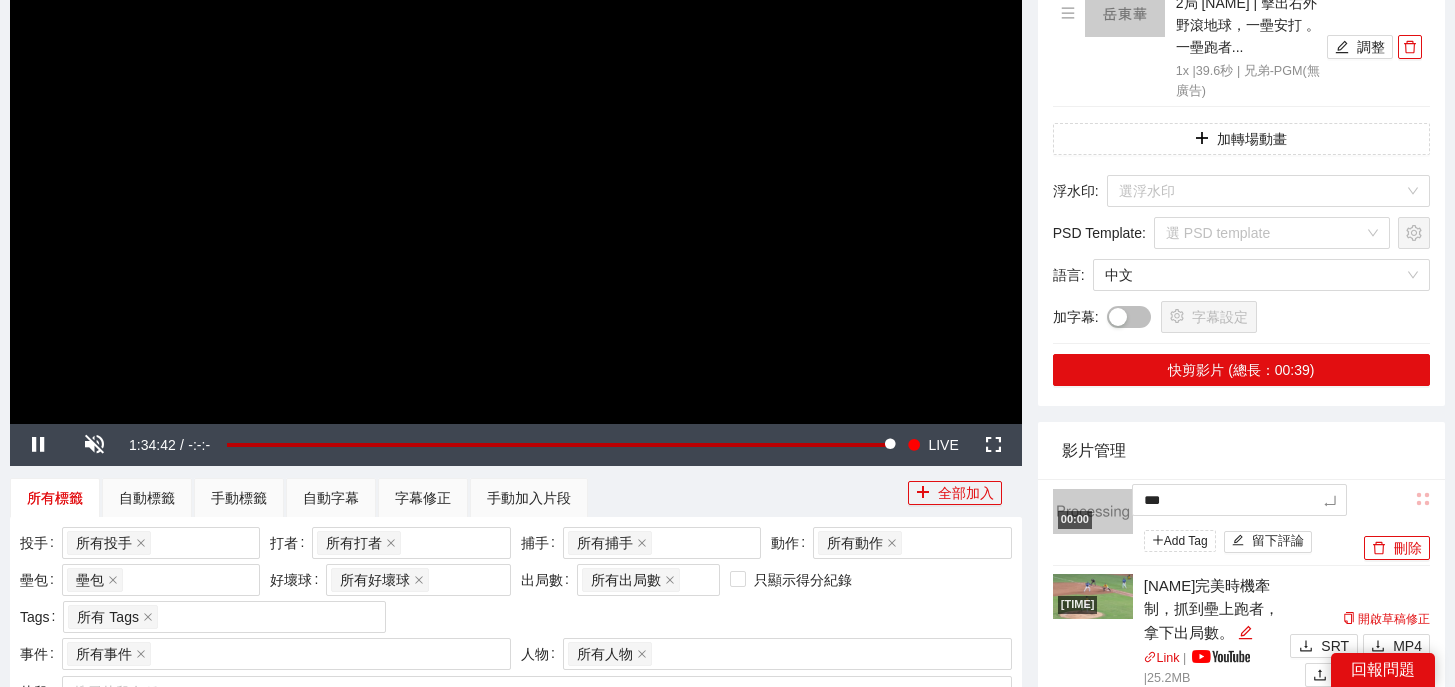 type on "**" 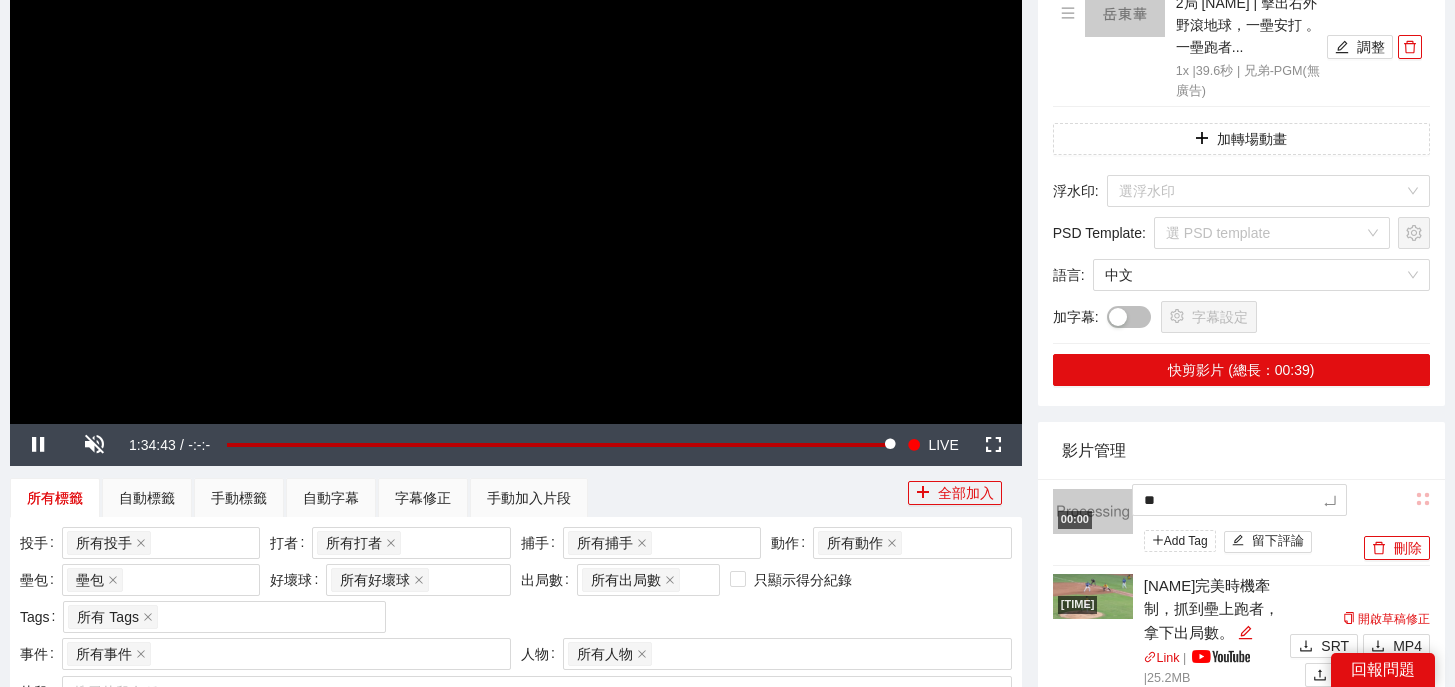 type on "**" 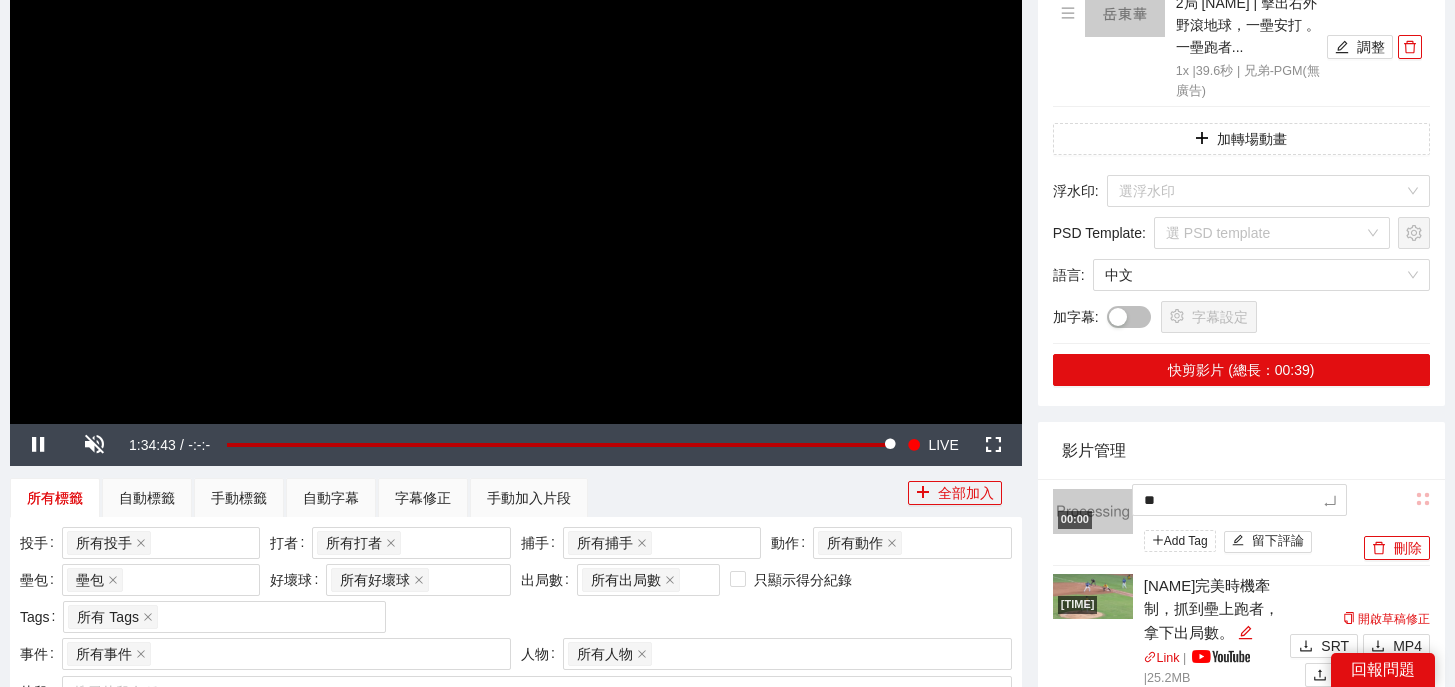 type on "**" 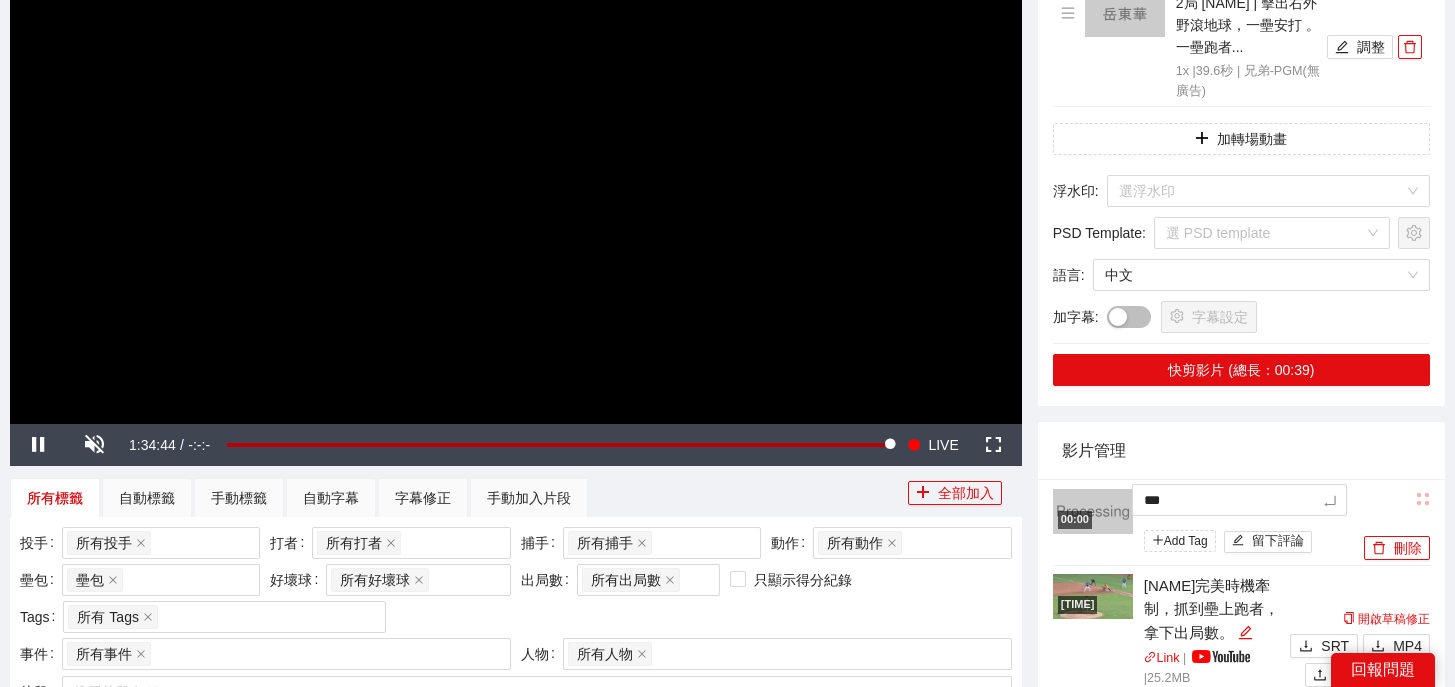 type on "****" 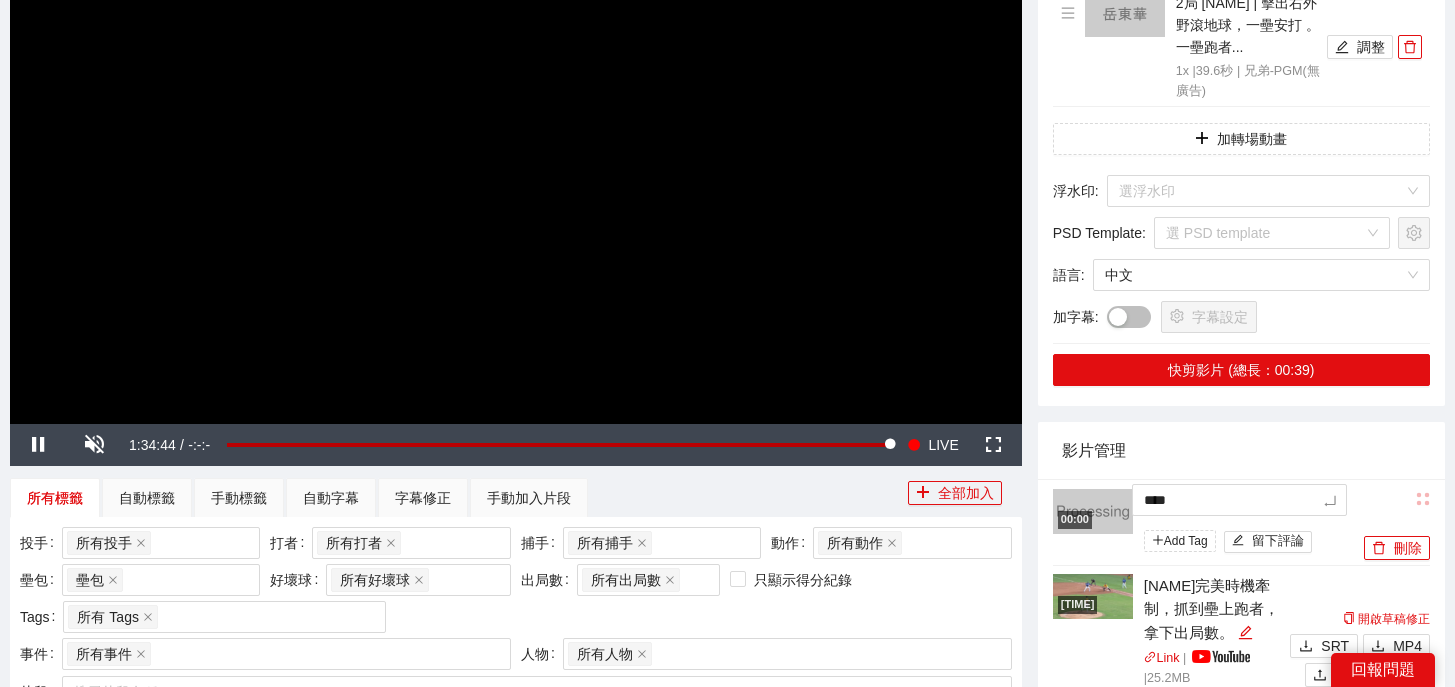 type on "*****" 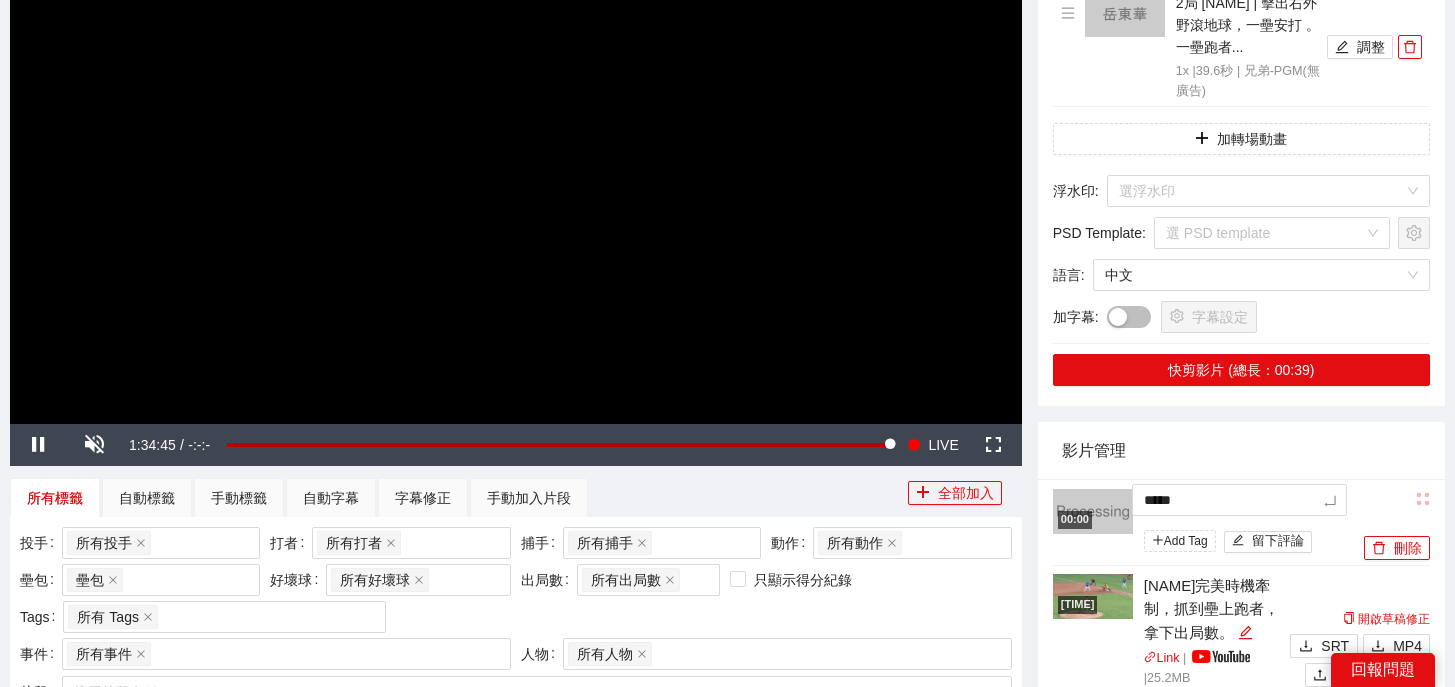 type on "******" 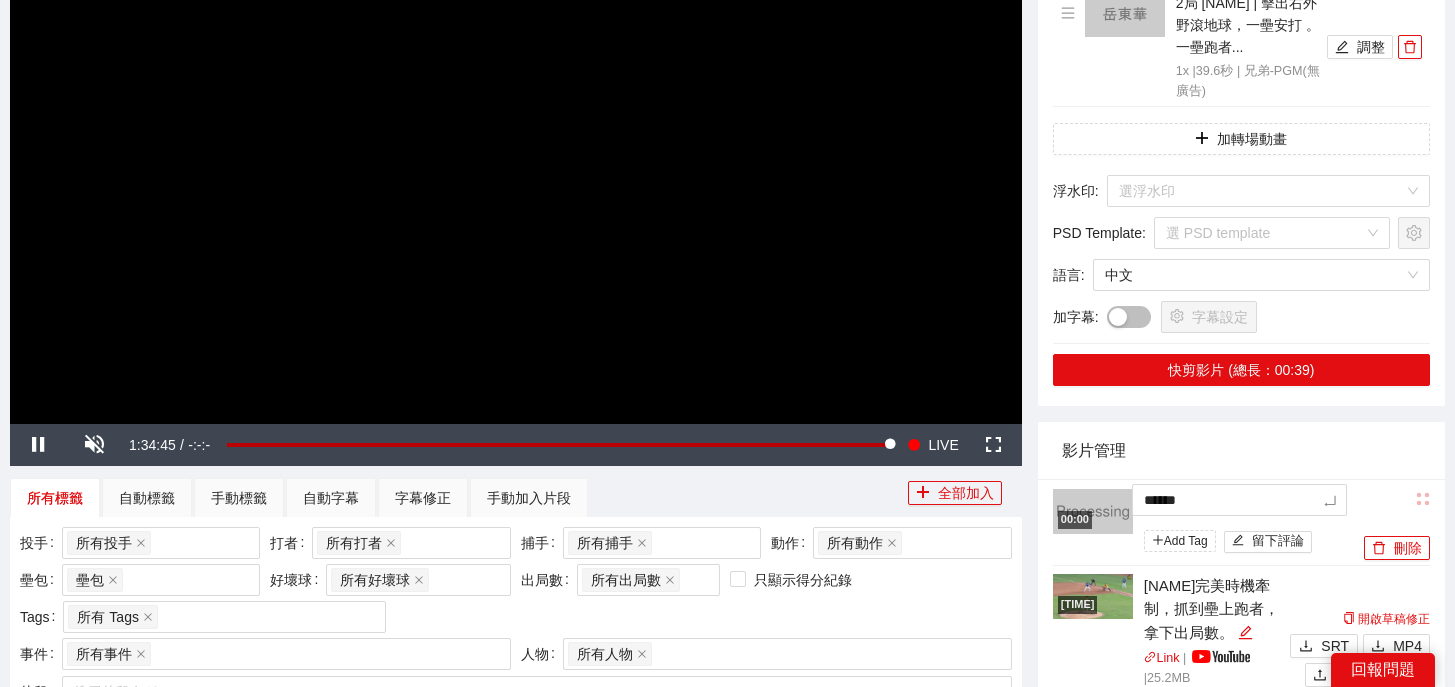 type on "******" 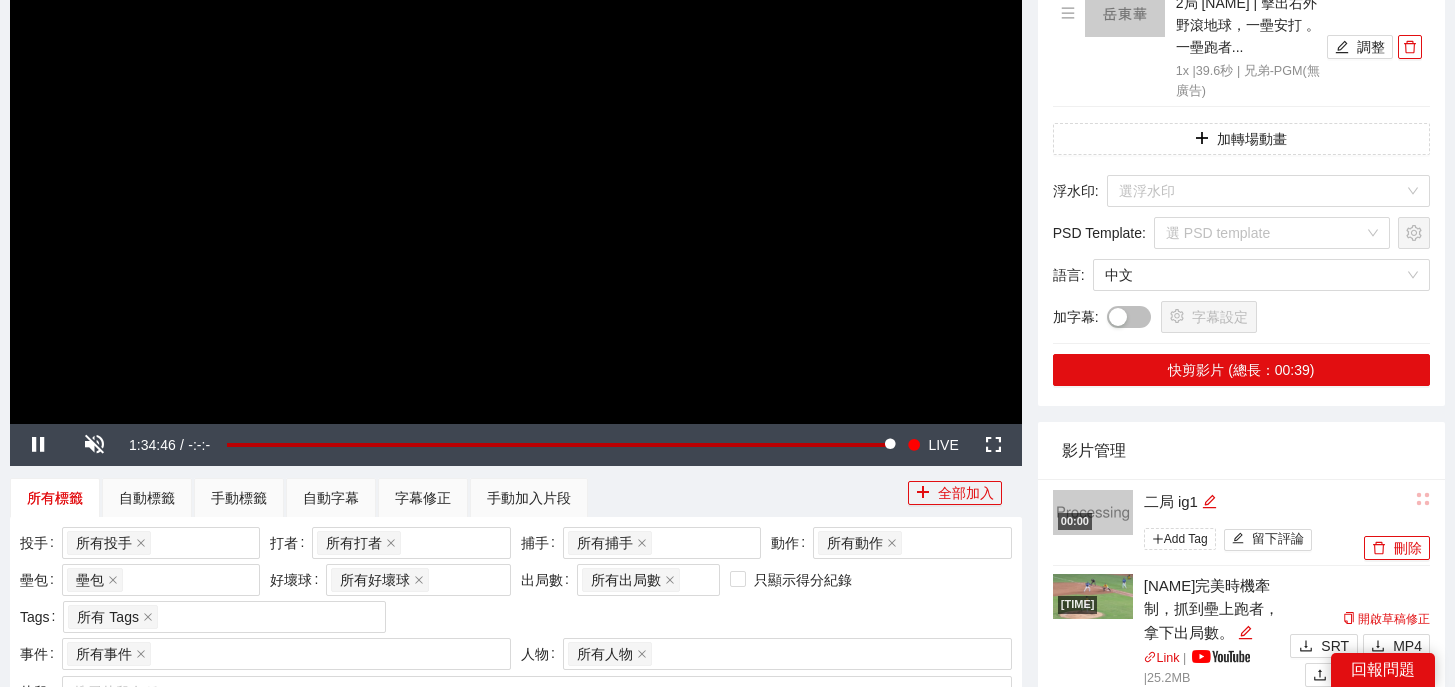 scroll, scrollTop: 0, scrollLeft: 0, axis: both 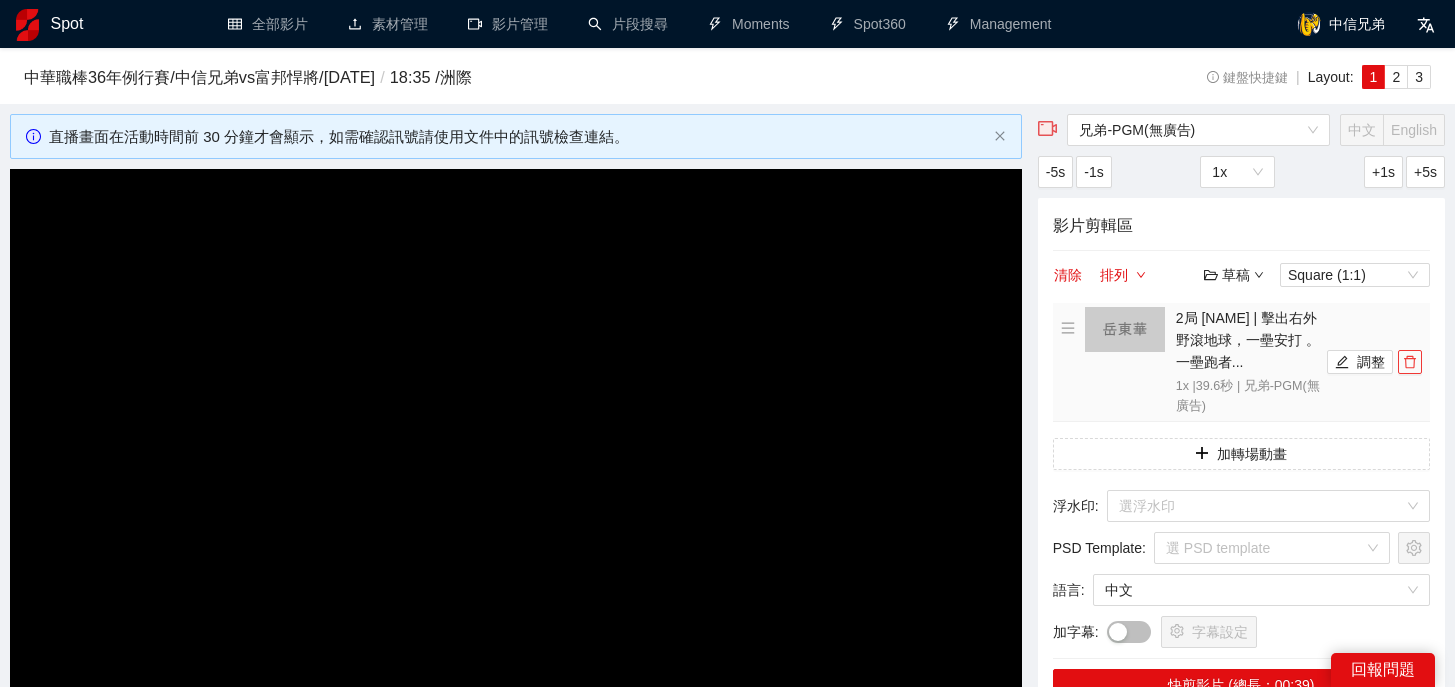 click 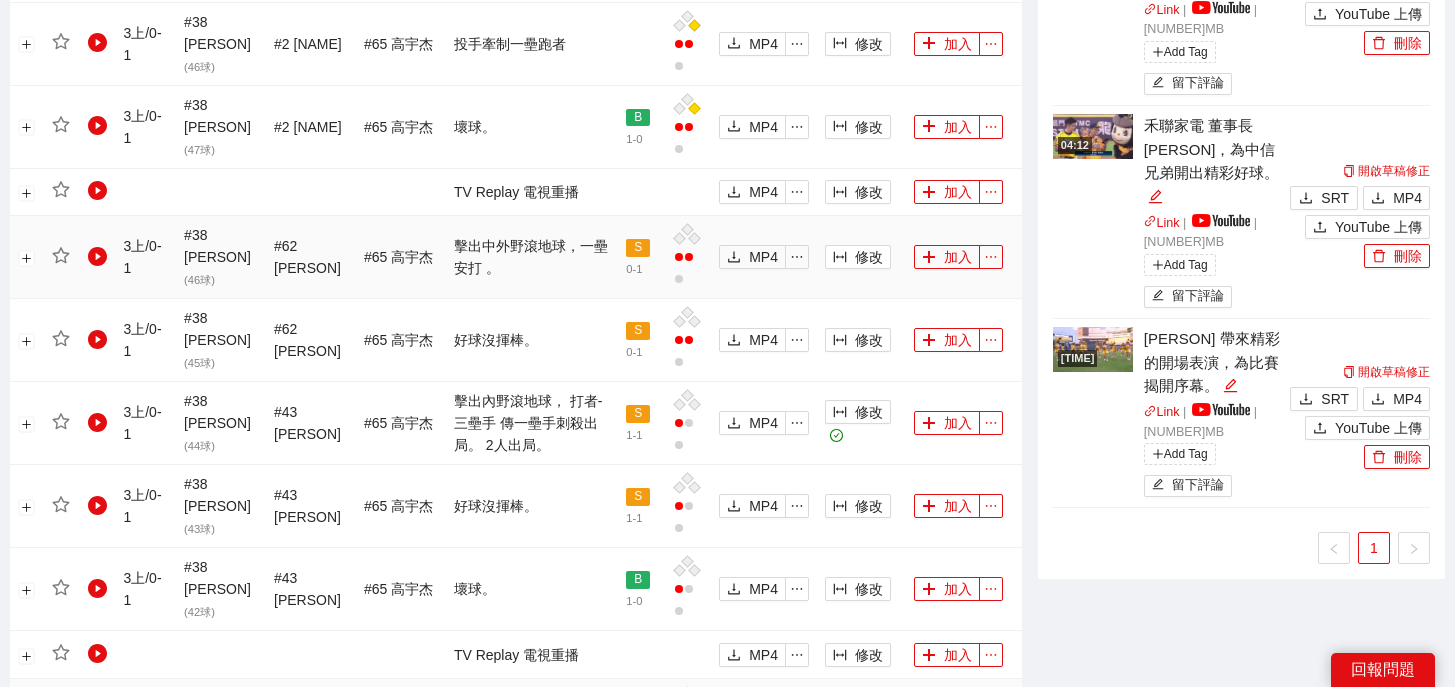 scroll, scrollTop: 1648, scrollLeft: 0, axis: vertical 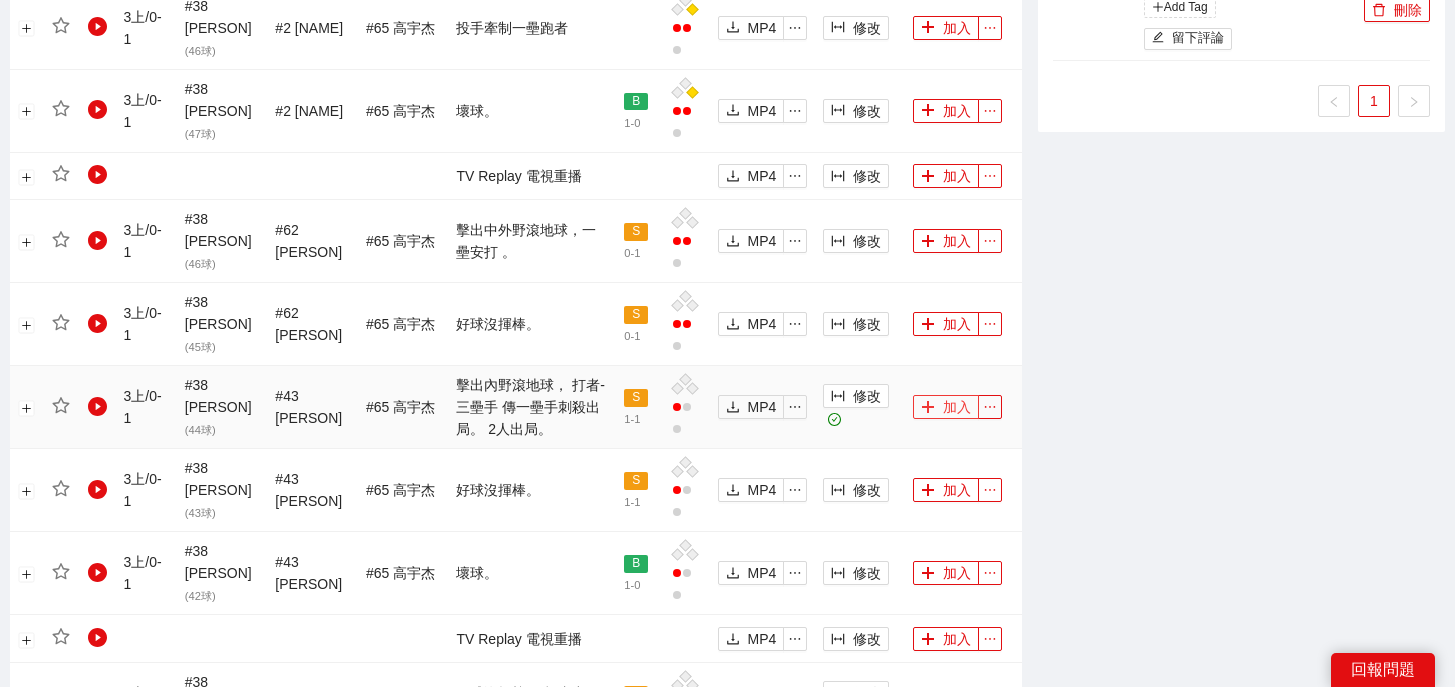click on "加入" at bounding box center [946, 407] 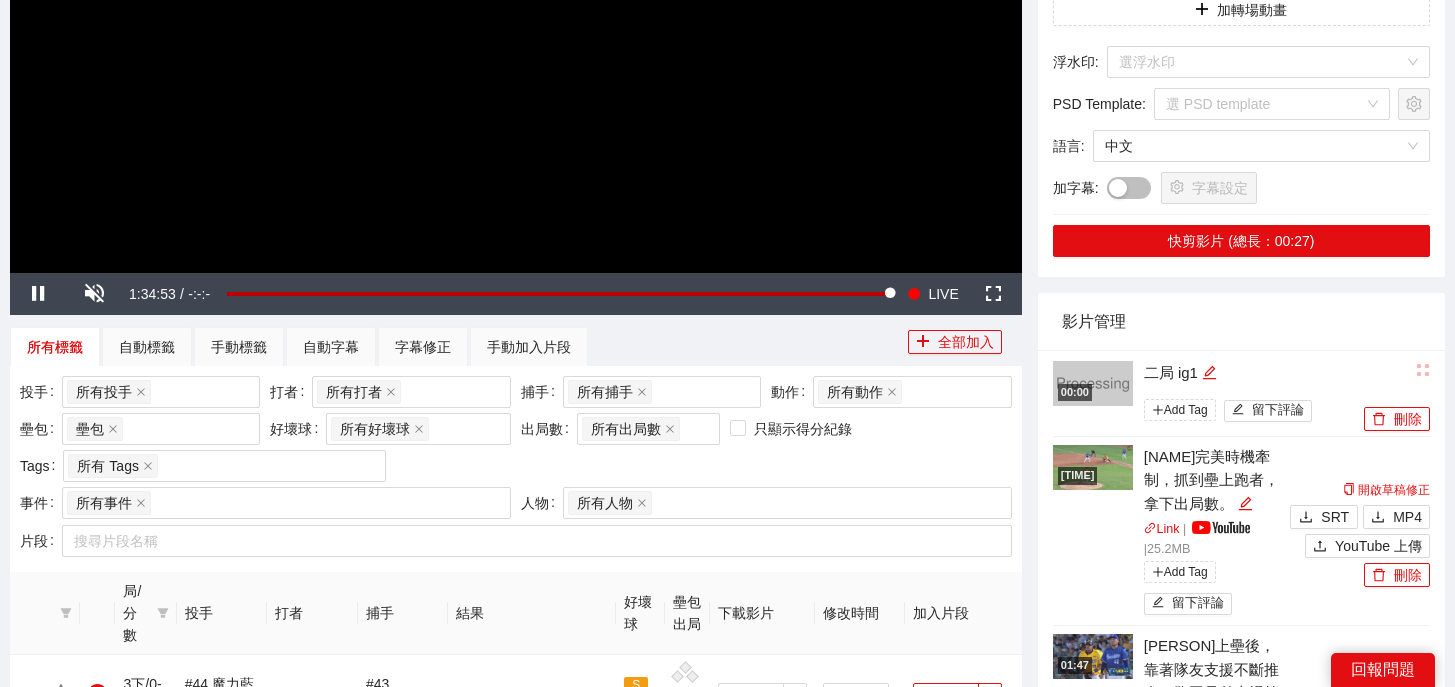scroll, scrollTop: 134, scrollLeft: 0, axis: vertical 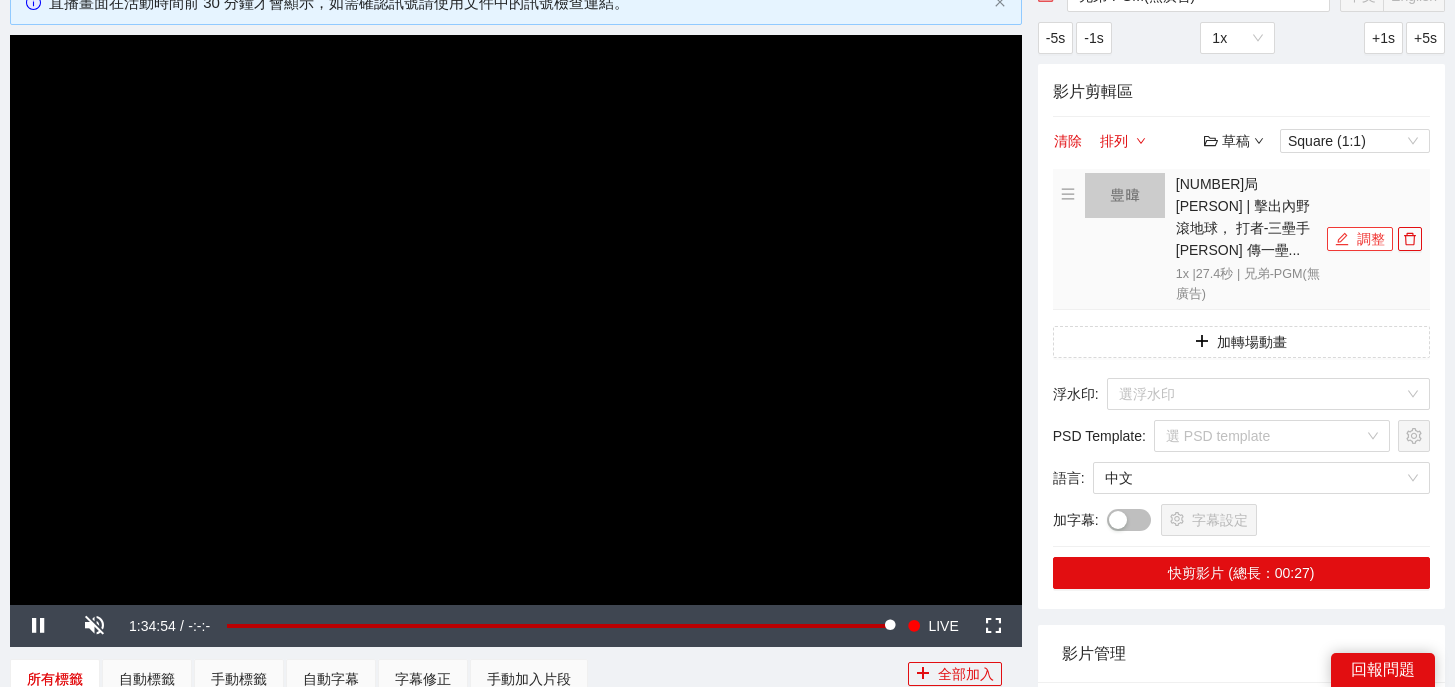 click on "調整" at bounding box center [1360, 239] 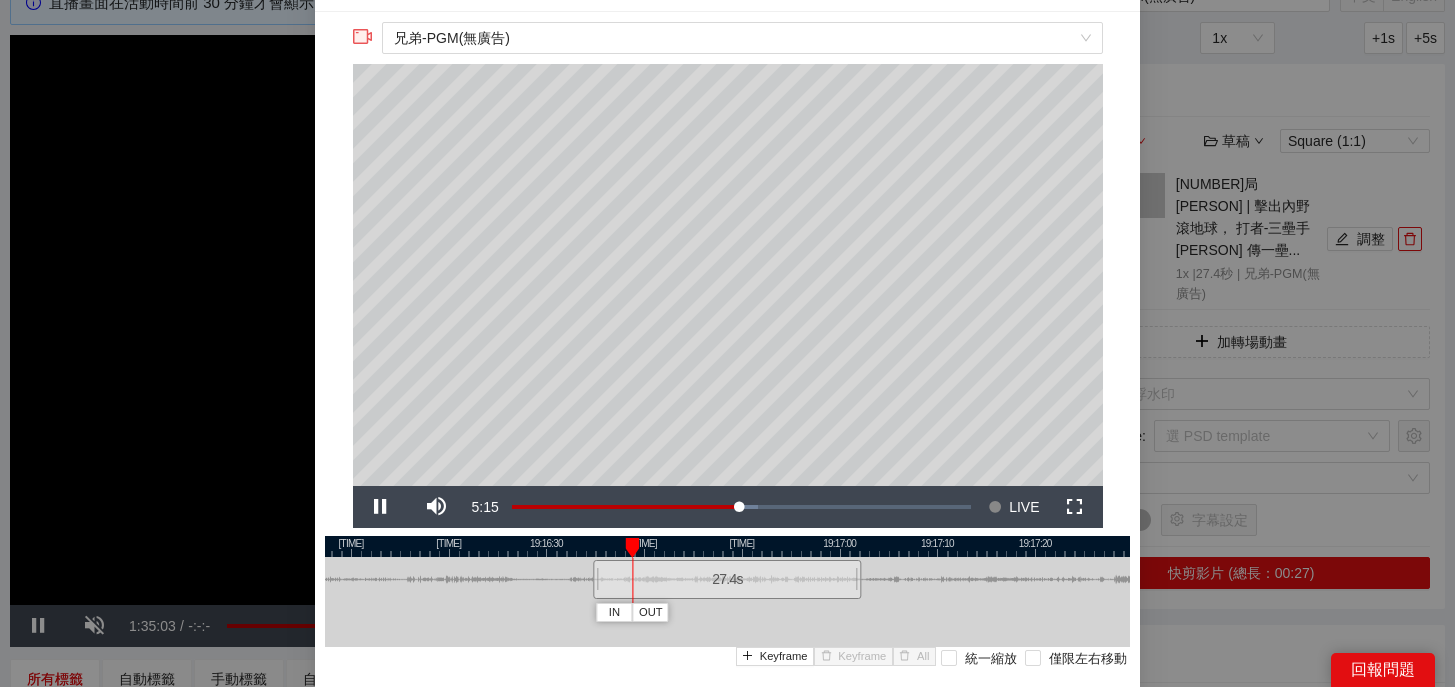 scroll, scrollTop: 18, scrollLeft: 0, axis: vertical 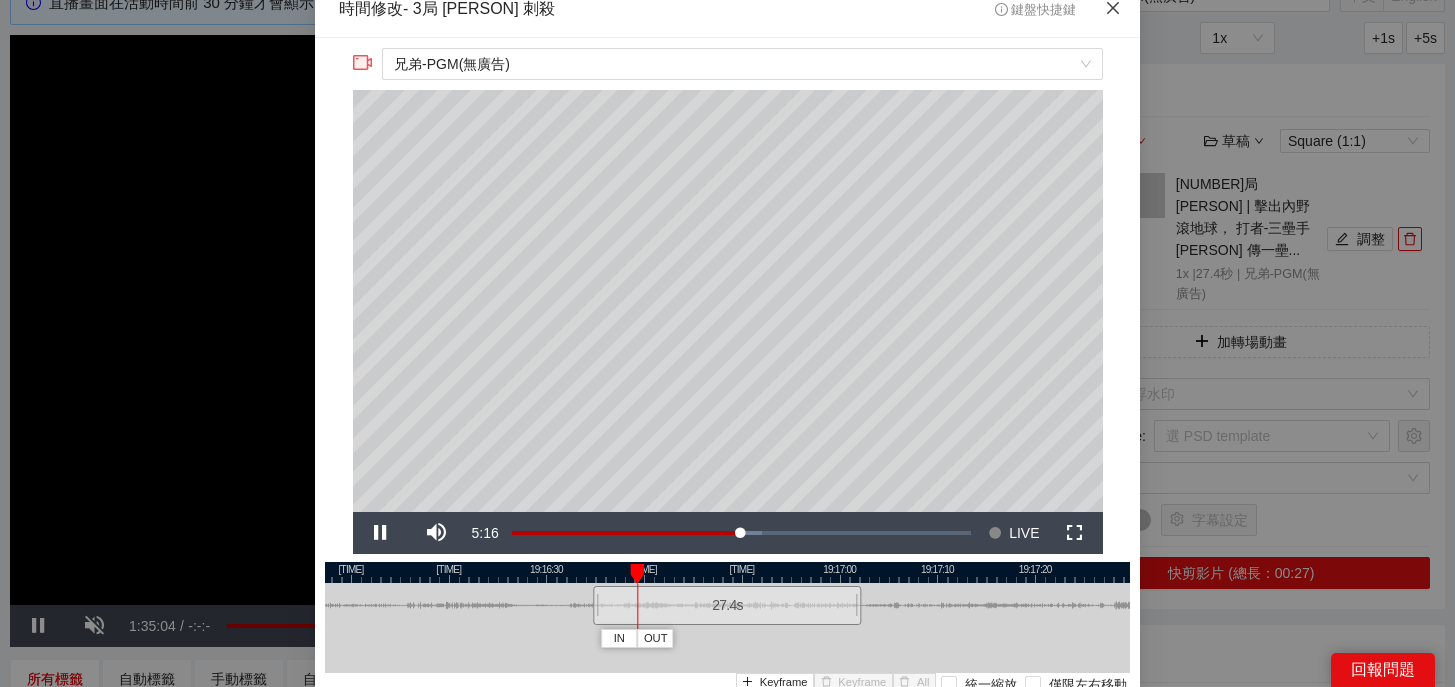 click 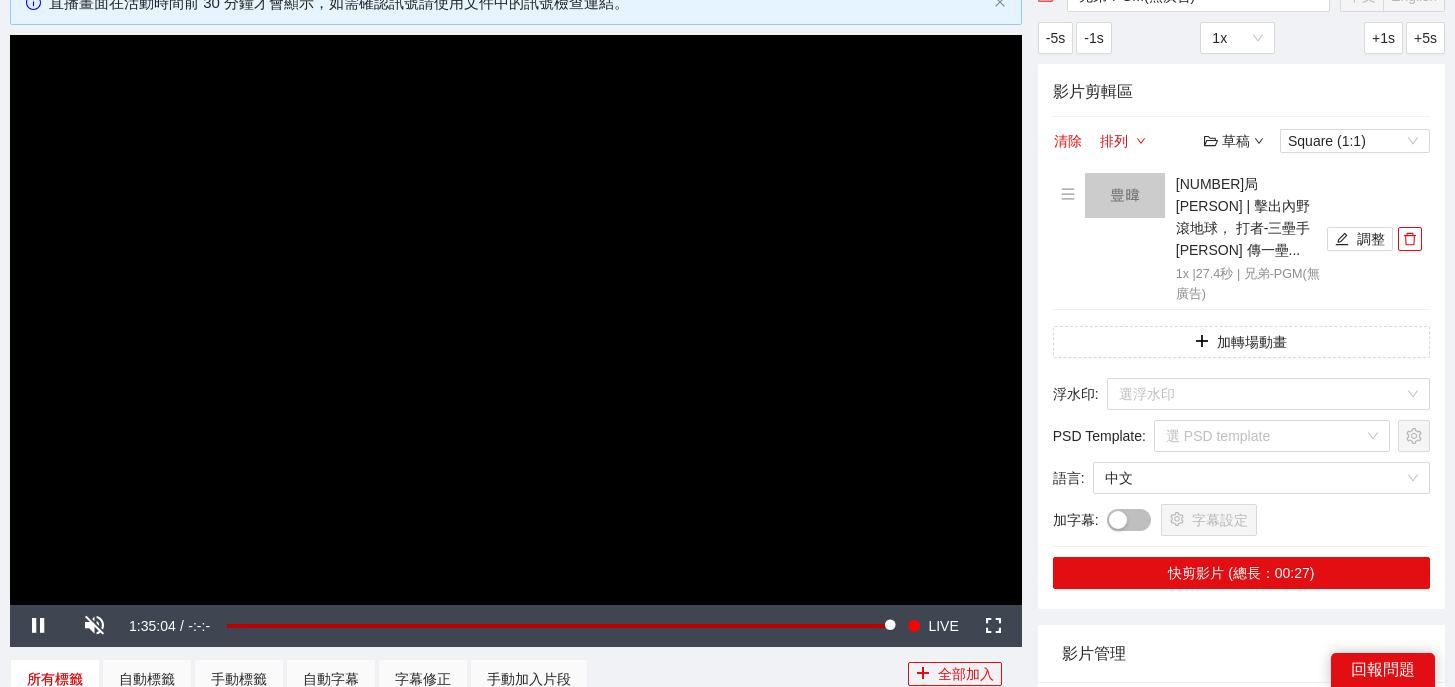scroll, scrollTop: 0, scrollLeft: 0, axis: both 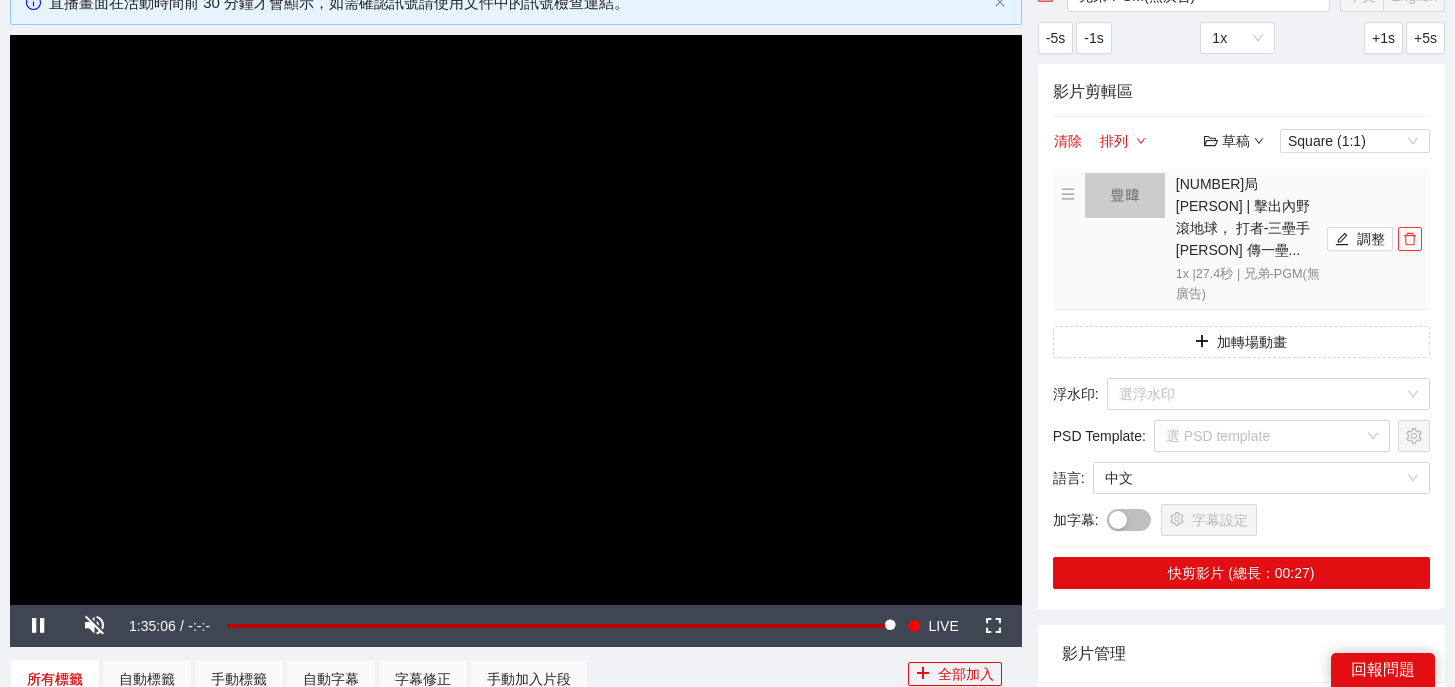 click at bounding box center [1410, 239] 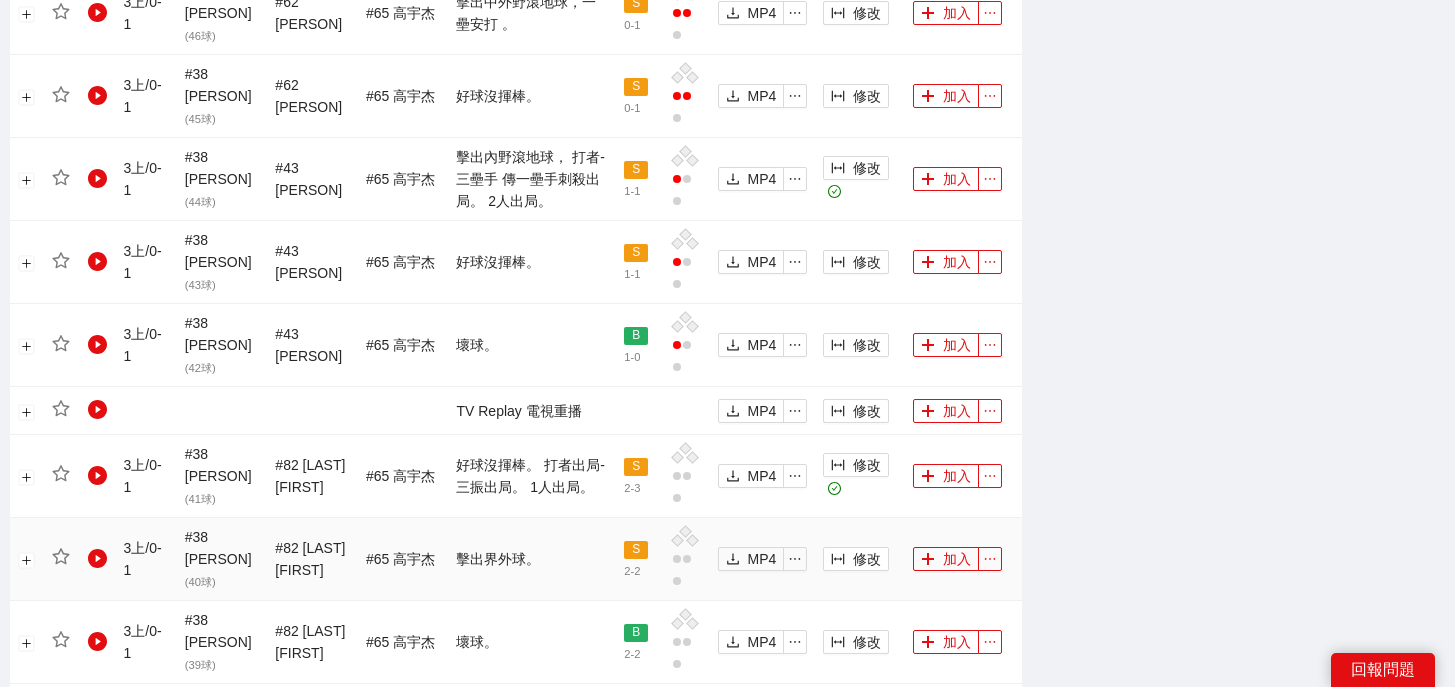 scroll, scrollTop: 2104, scrollLeft: 0, axis: vertical 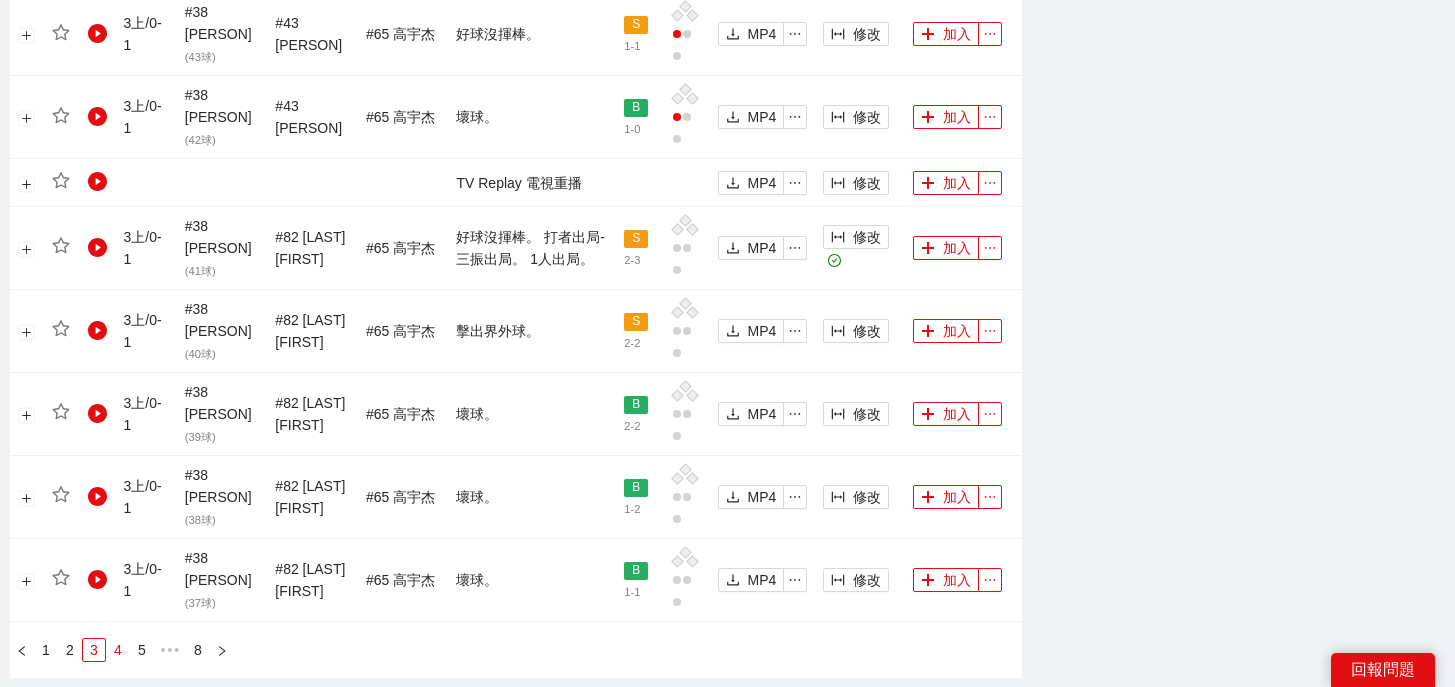 click on "4" at bounding box center (118, 650) 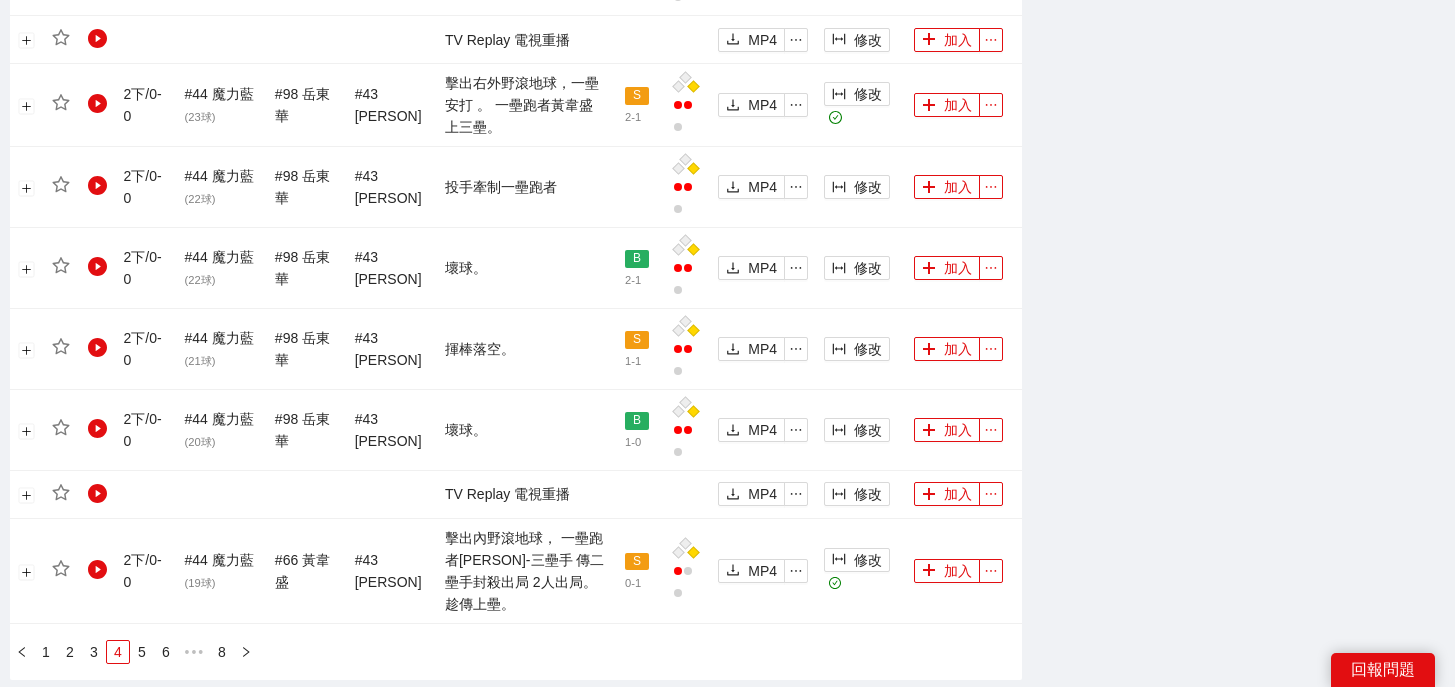 scroll, scrollTop: 2095, scrollLeft: 0, axis: vertical 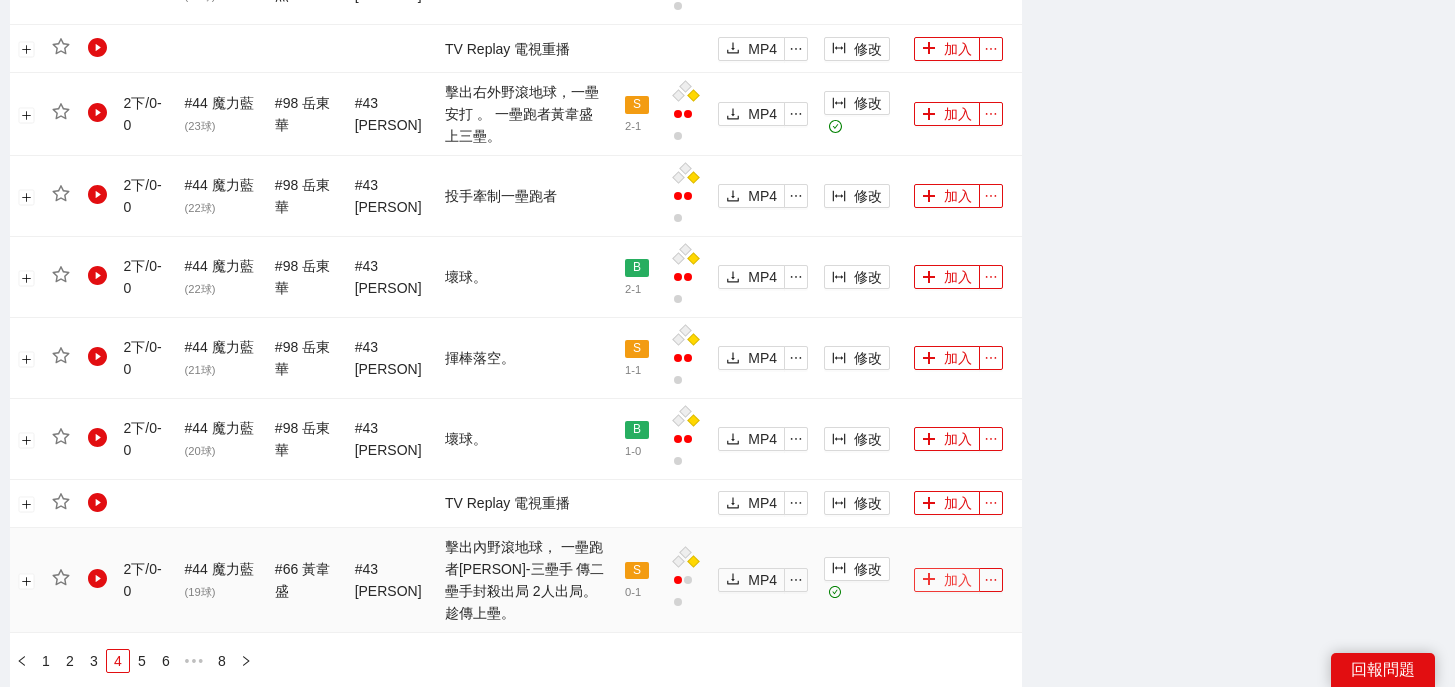 click on "加入" at bounding box center [947, 580] 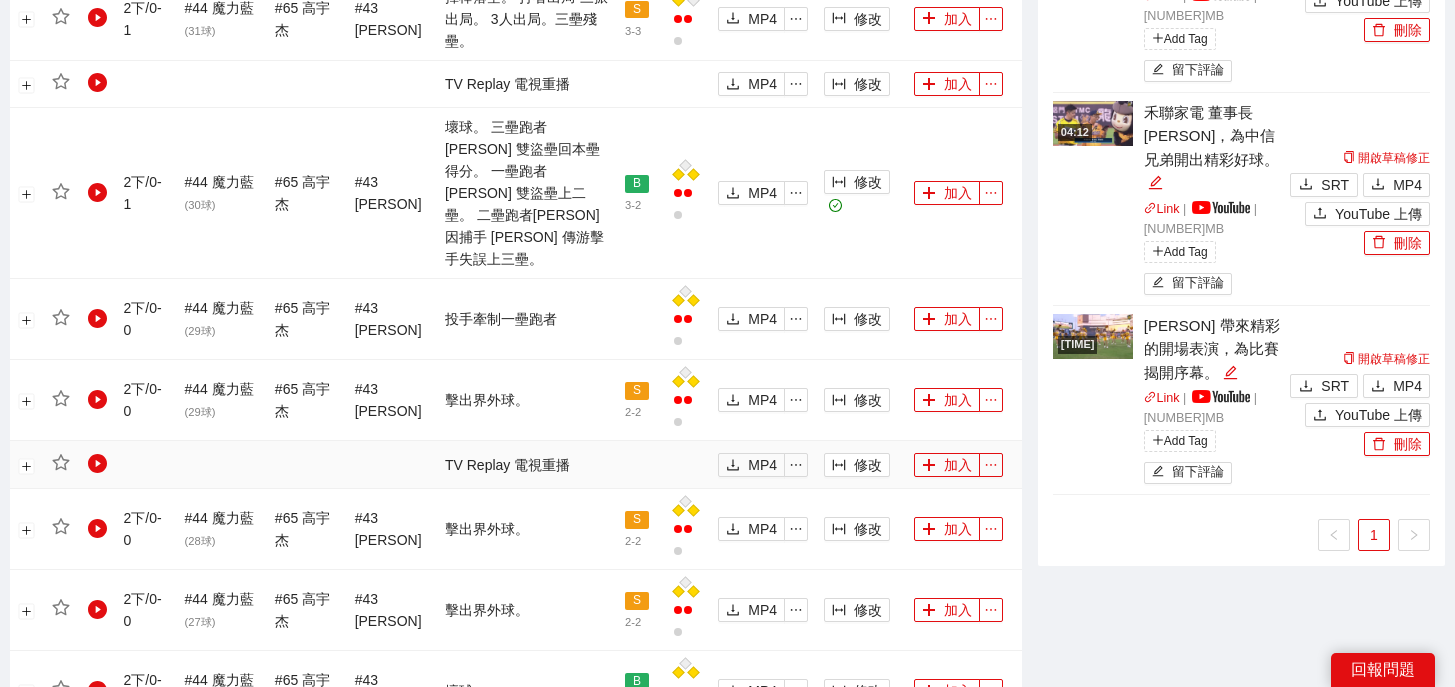 scroll, scrollTop: 1049, scrollLeft: 0, axis: vertical 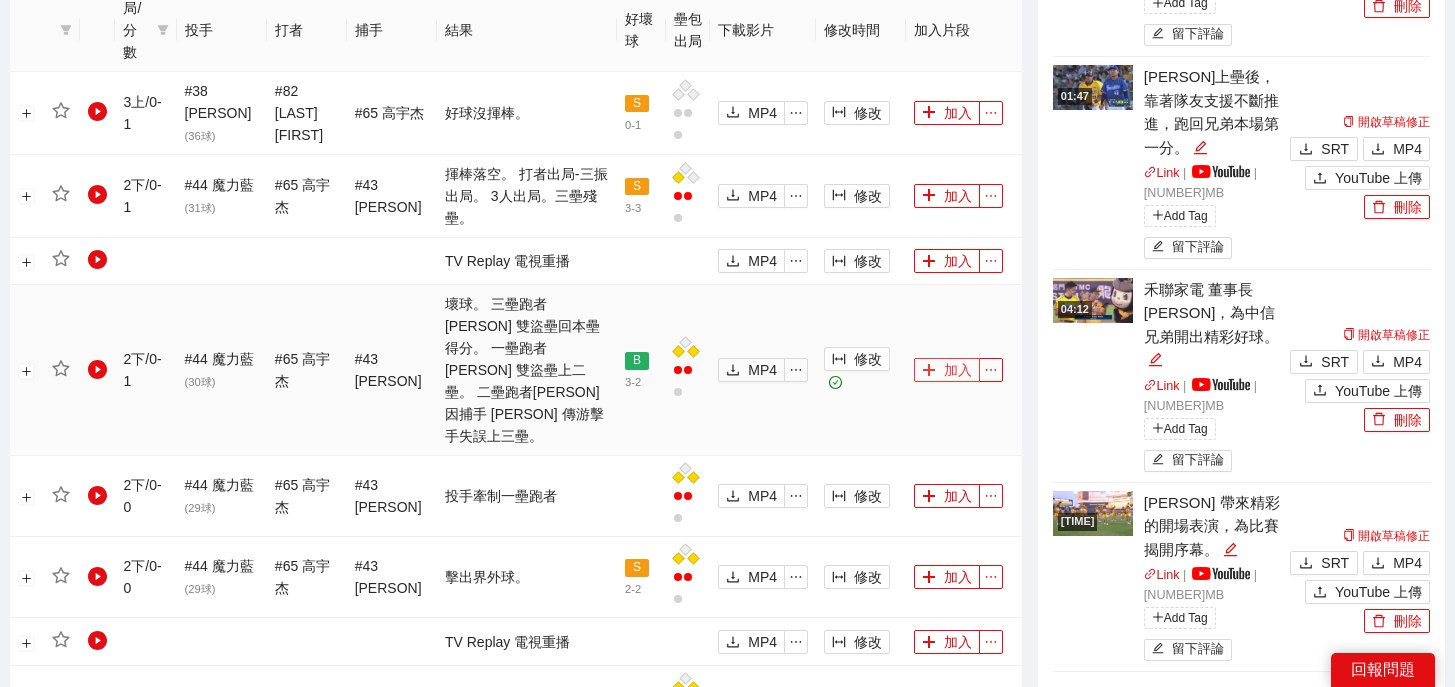 click on "加入" at bounding box center (947, 370) 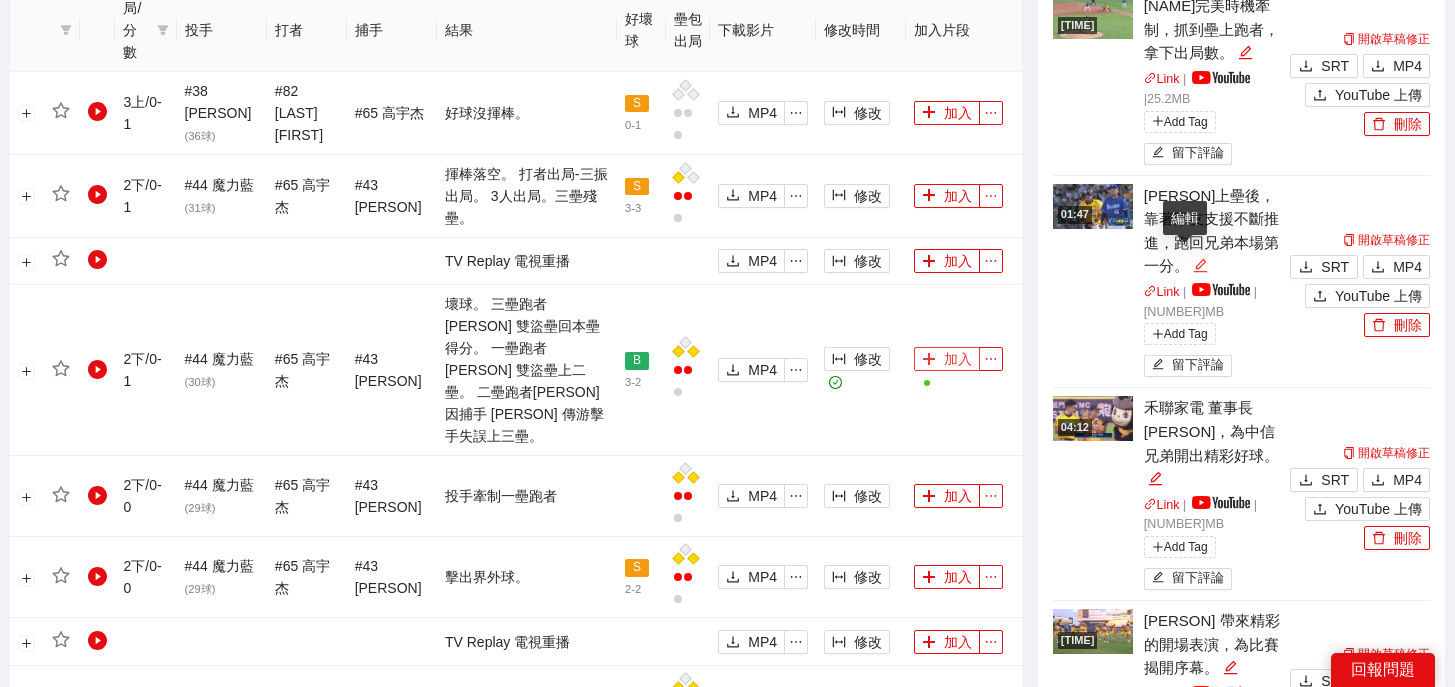 scroll, scrollTop: 0, scrollLeft: 0, axis: both 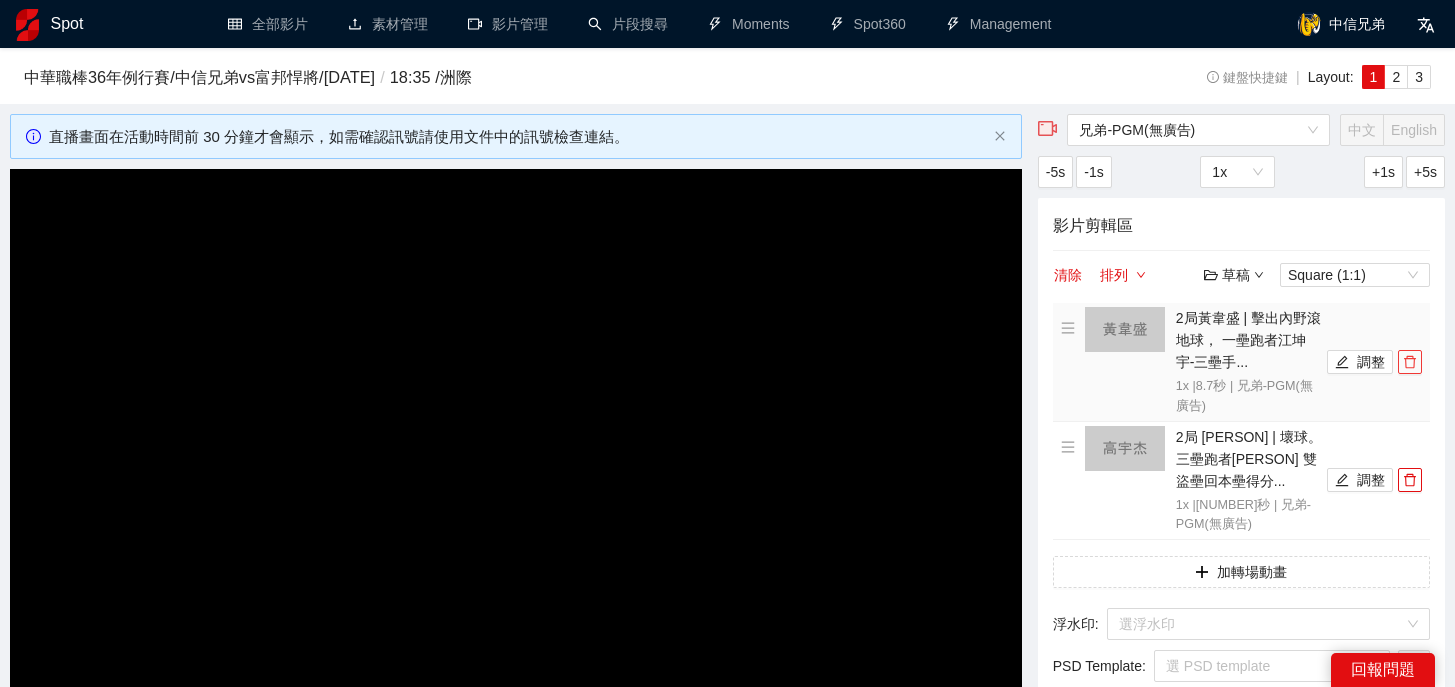click 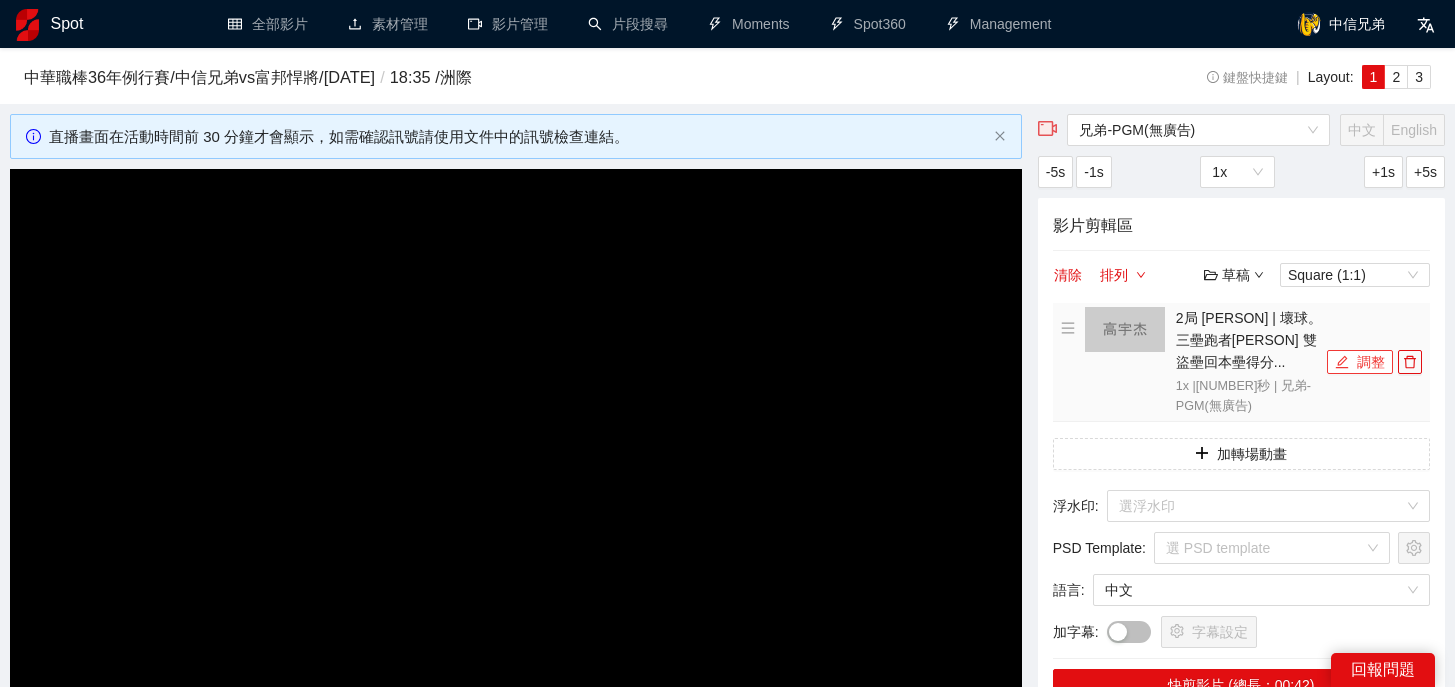 click 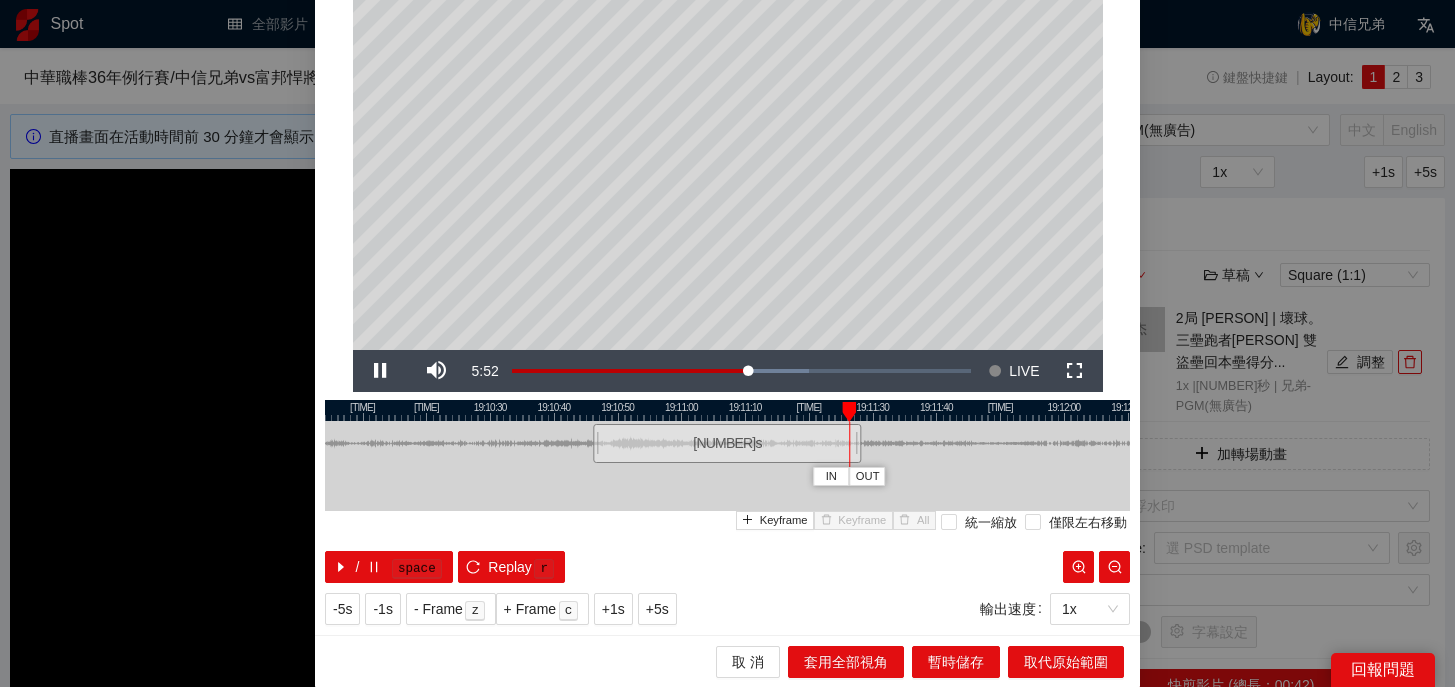 scroll, scrollTop: 177, scrollLeft: 0, axis: vertical 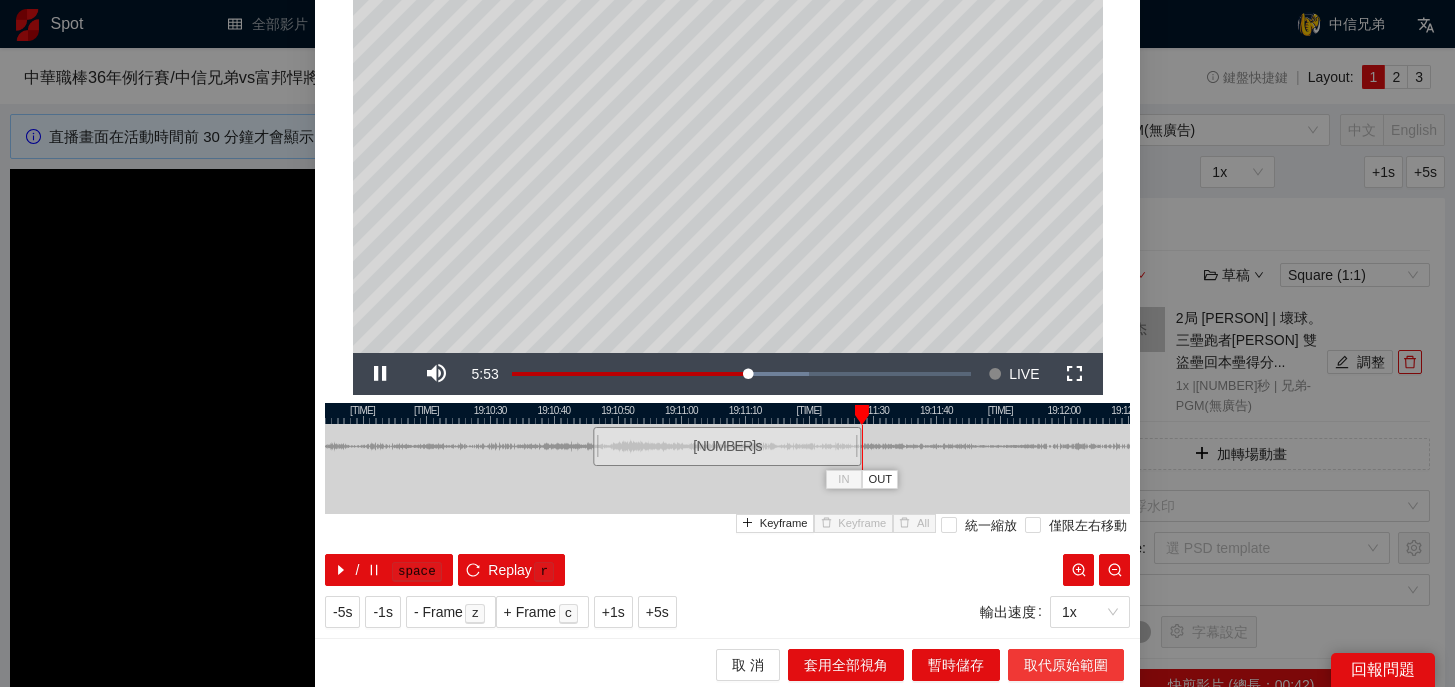 click on "取代原始範圍" at bounding box center [1066, 665] 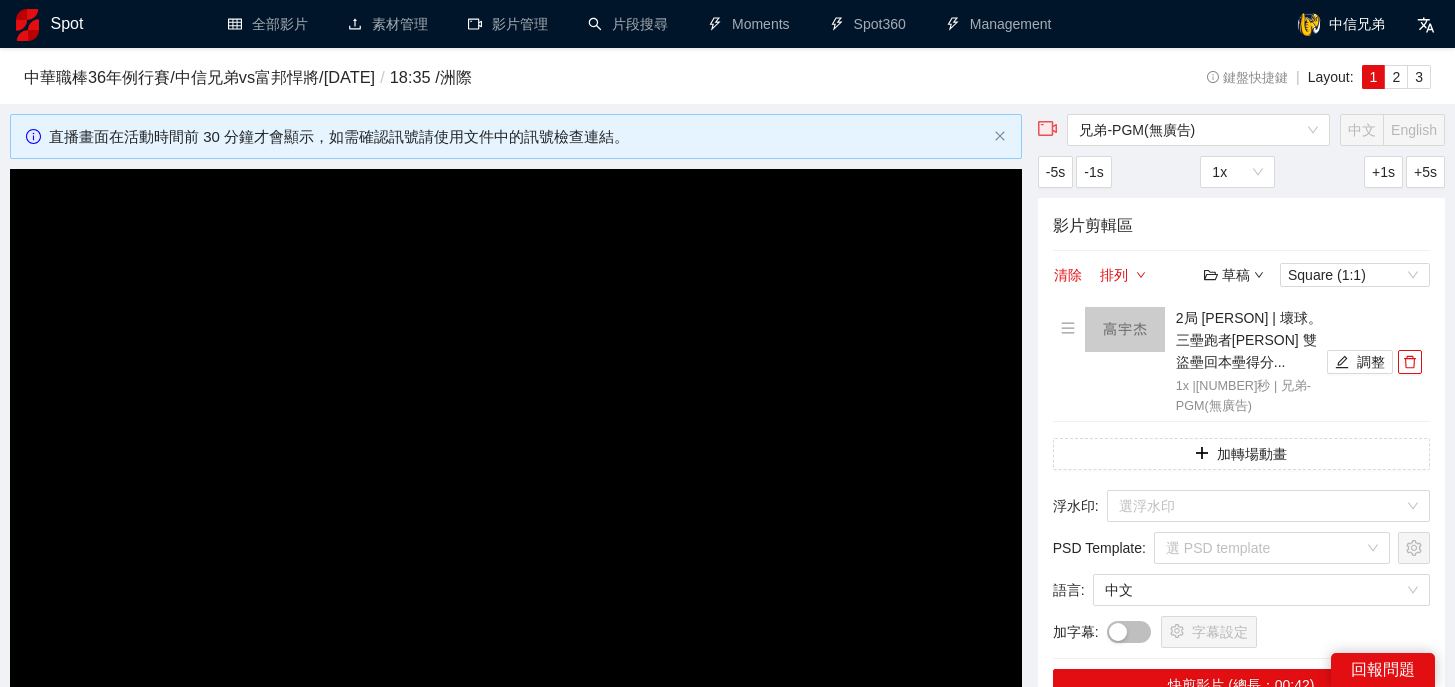 scroll, scrollTop: 0, scrollLeft: 0, axis: both 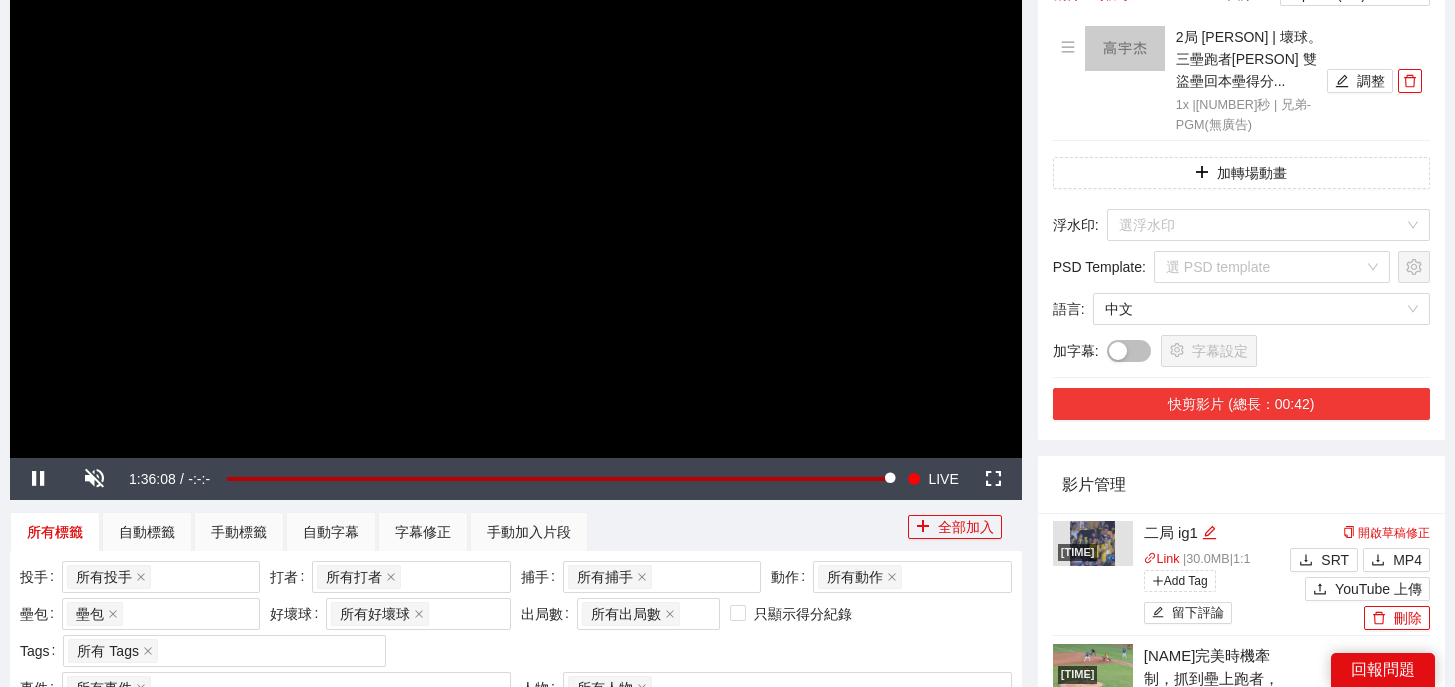 click on "快剪影片 (總長：00:42)" at bounding box center [1241, 404] 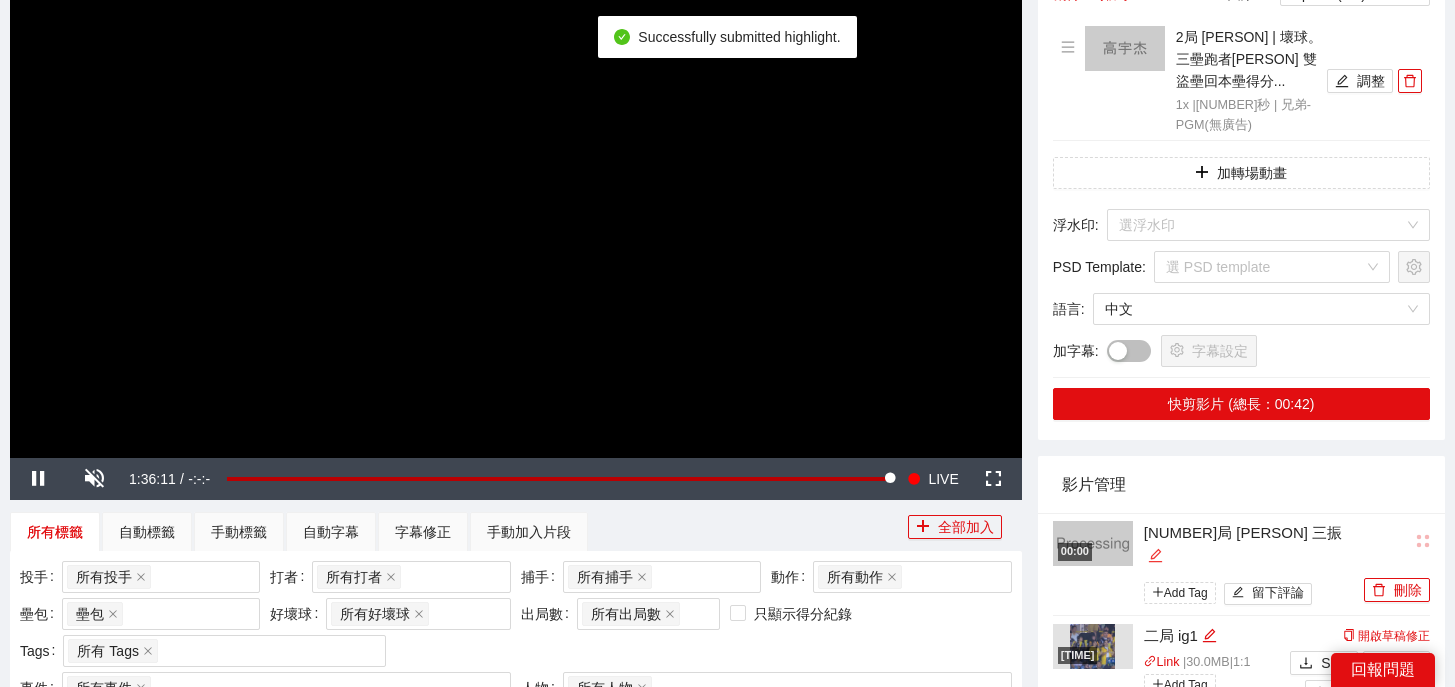 click 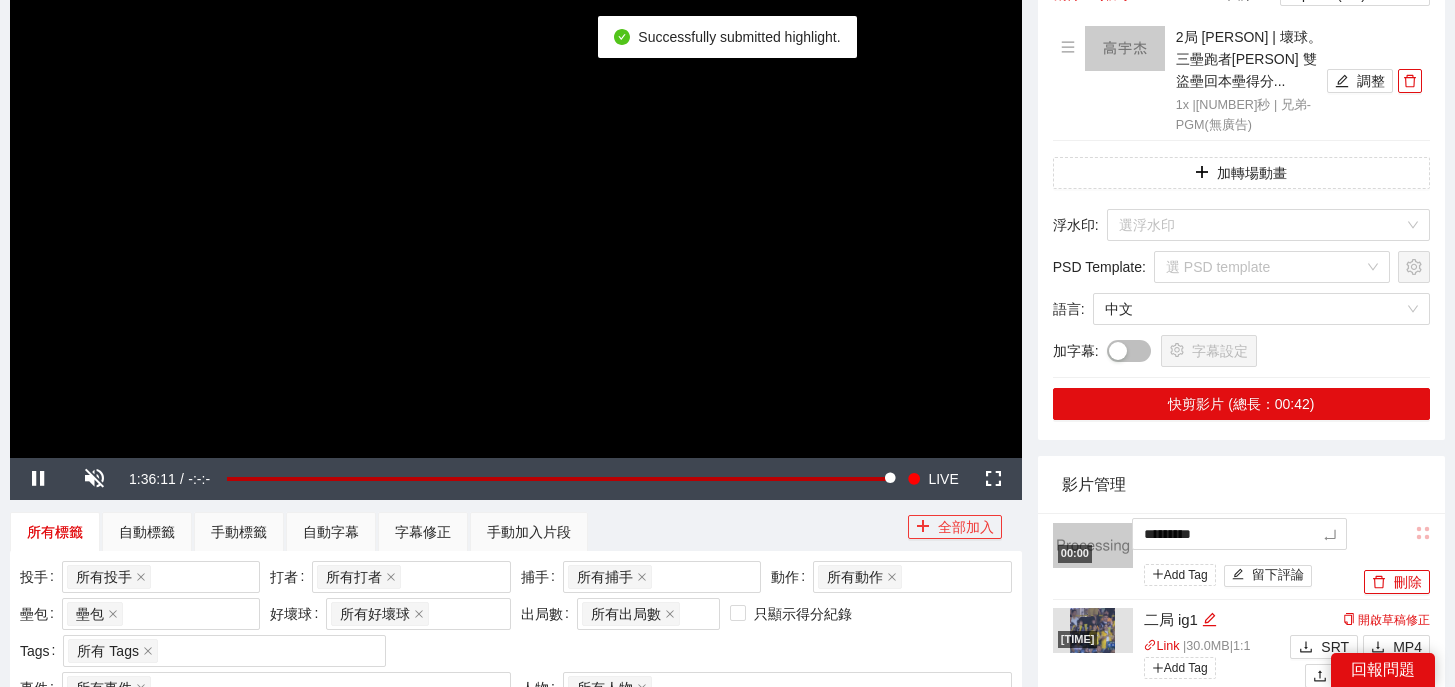 drag, startPoint x: 1262, startPoint y: 534, endPoint x: 980, endPoint y: 532, distance: 282.00708 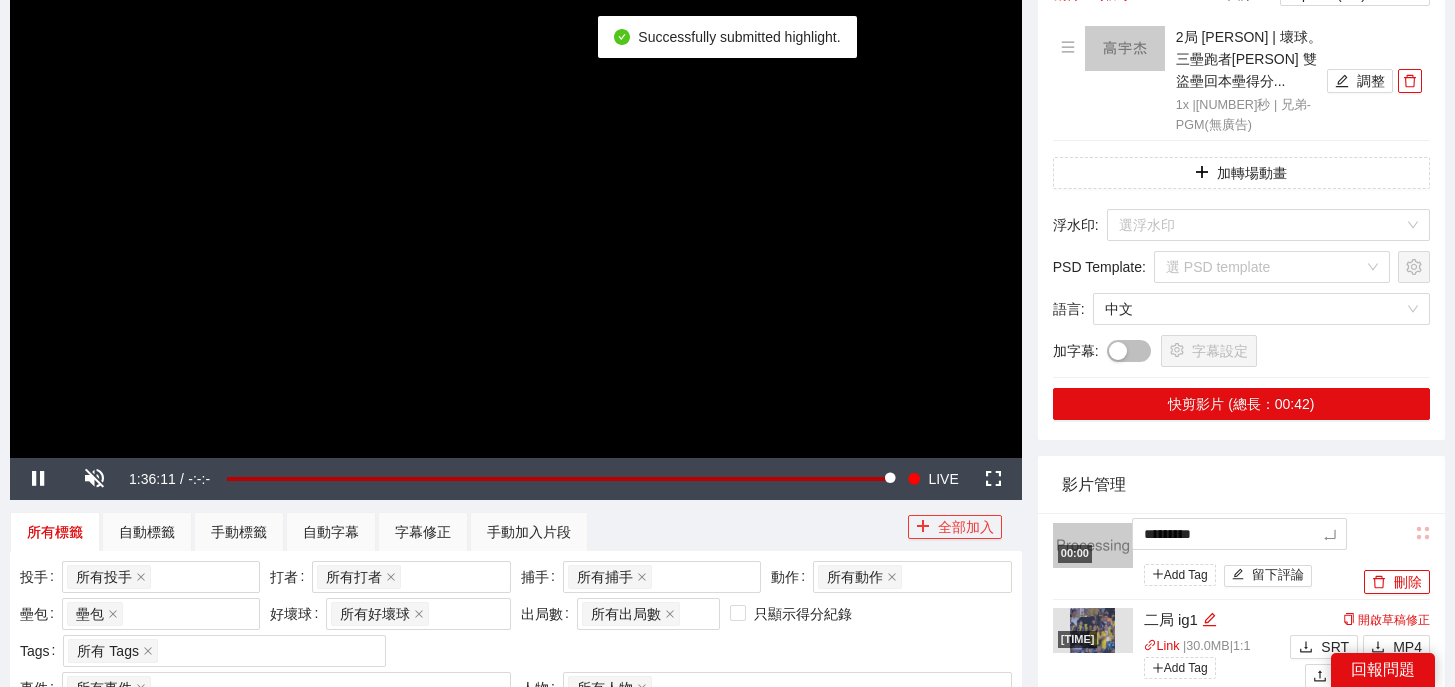click on "**********" at bounding box center (727, 1180) 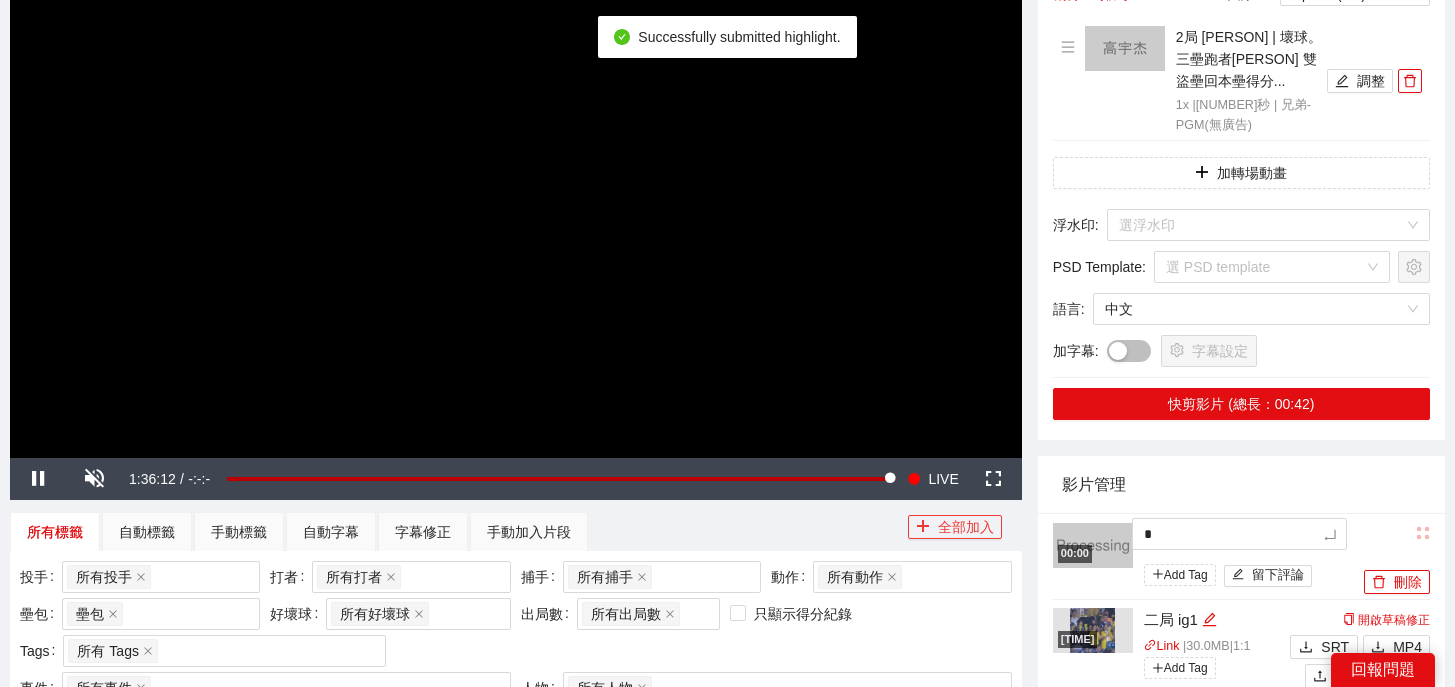 type 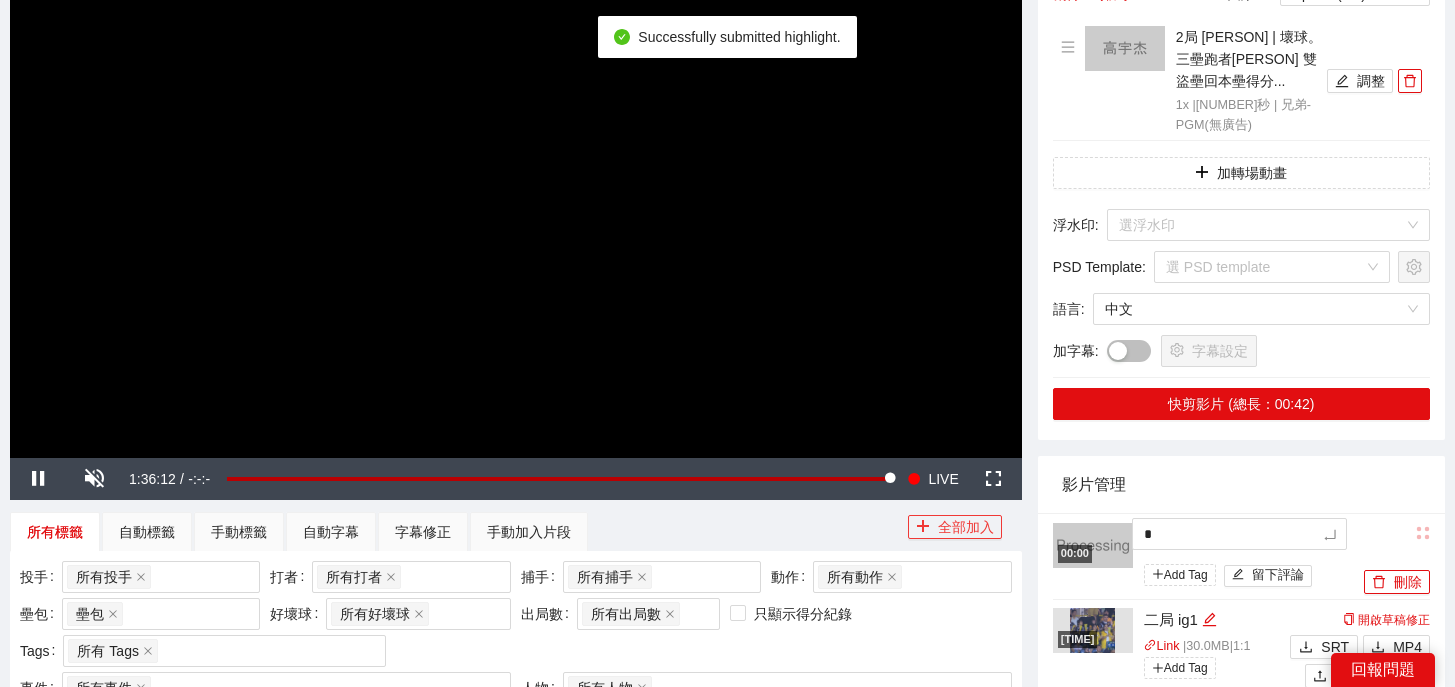 type 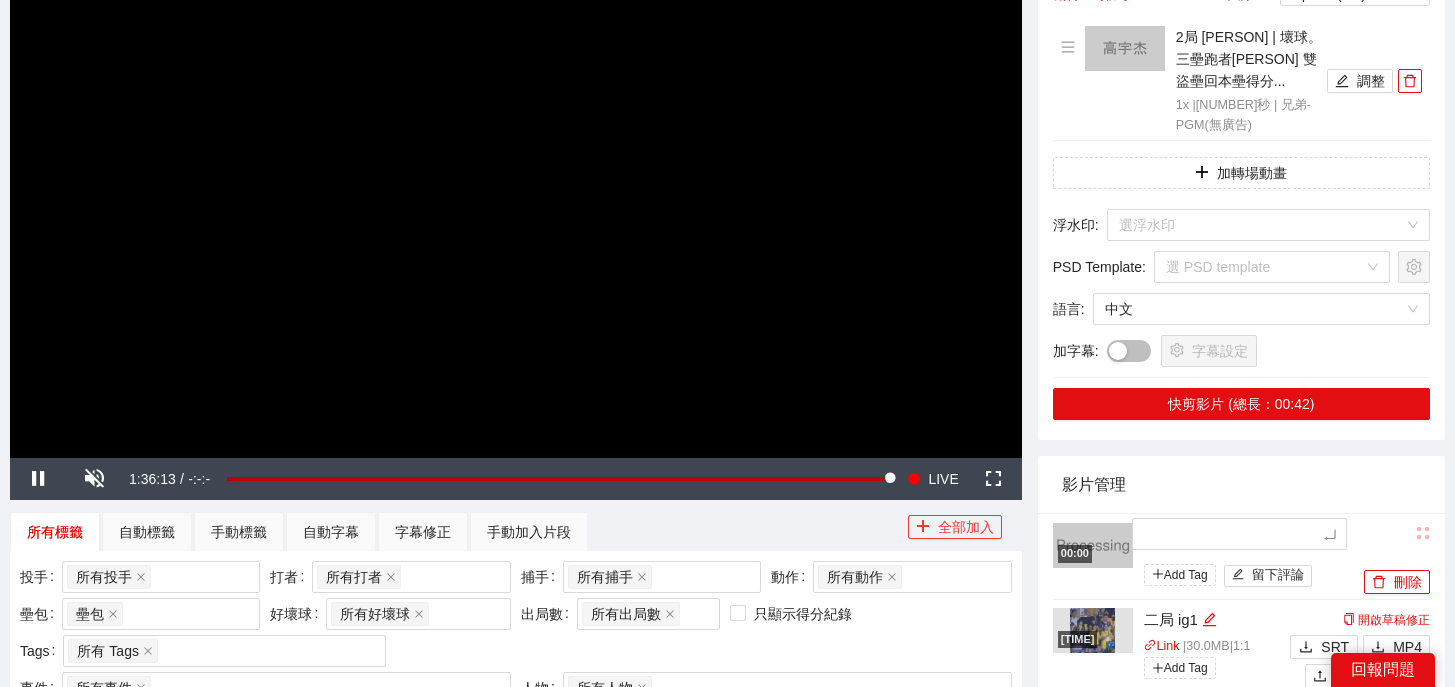 type on "*" 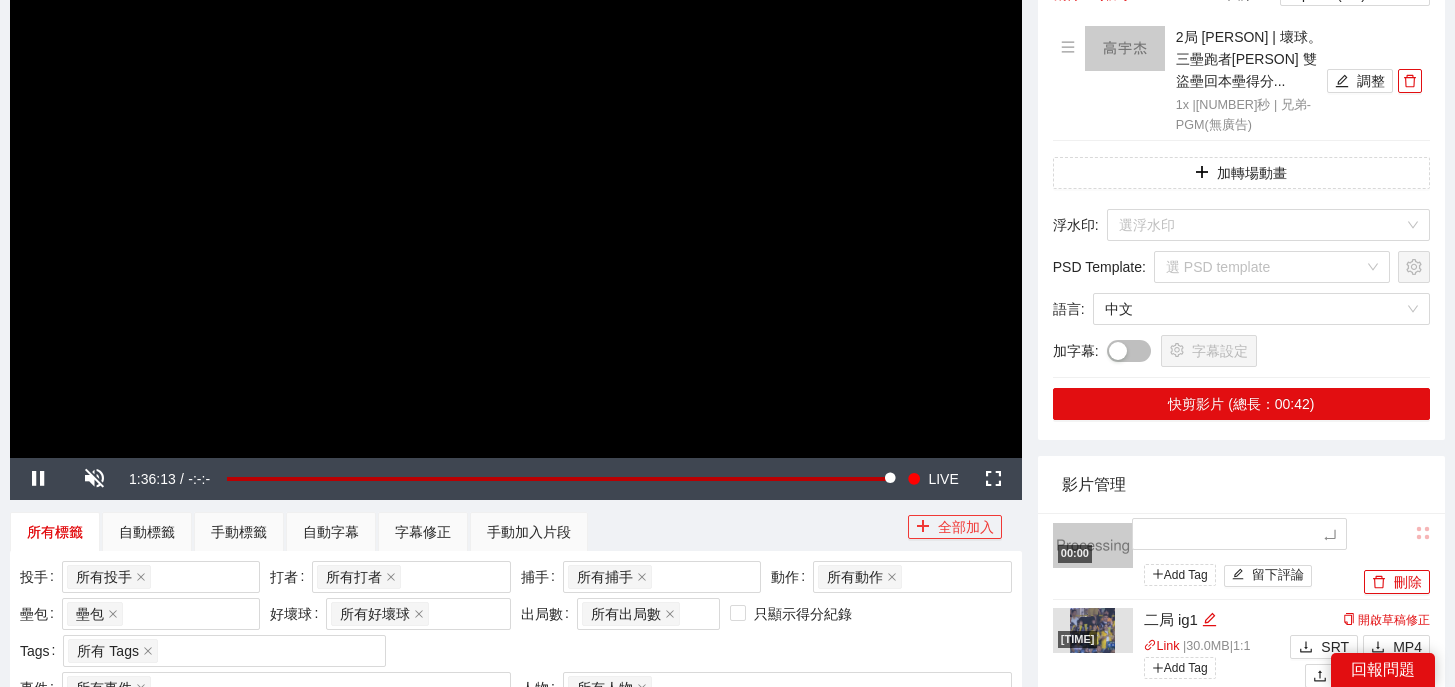 type on "*" 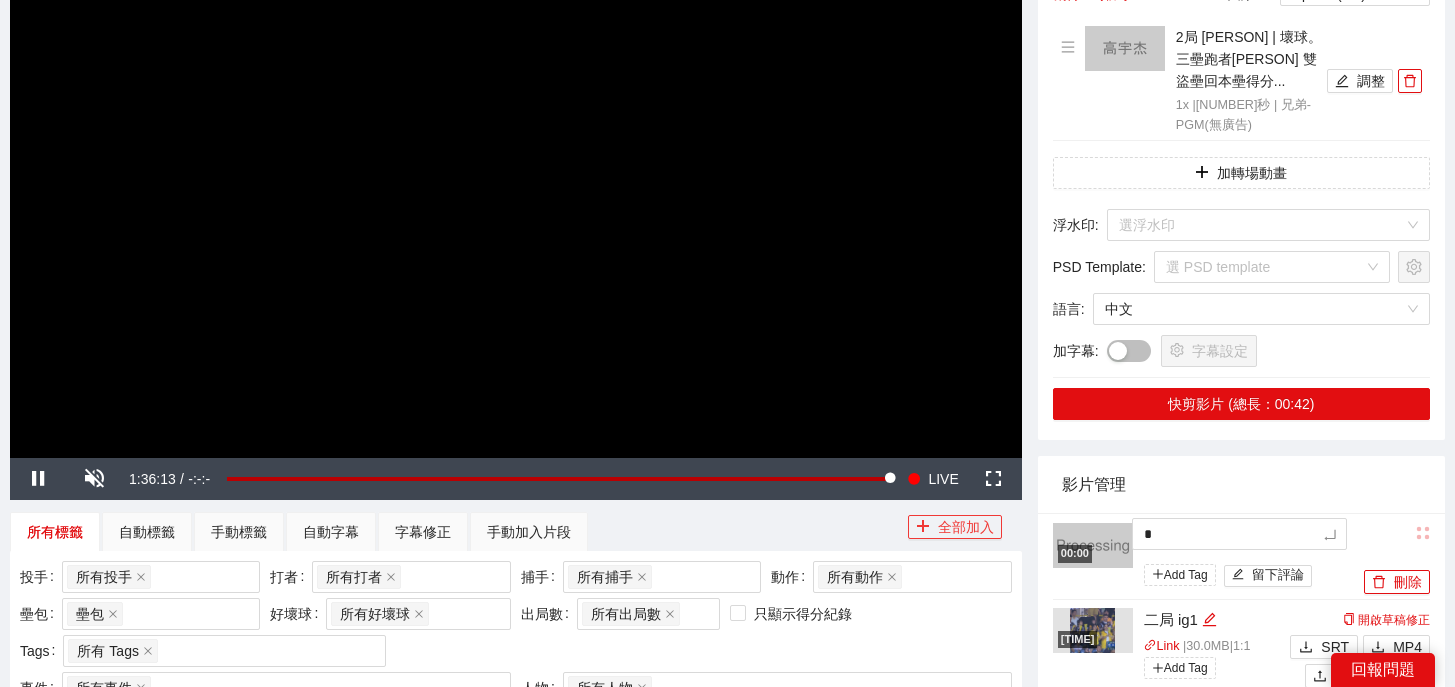 type on "*" 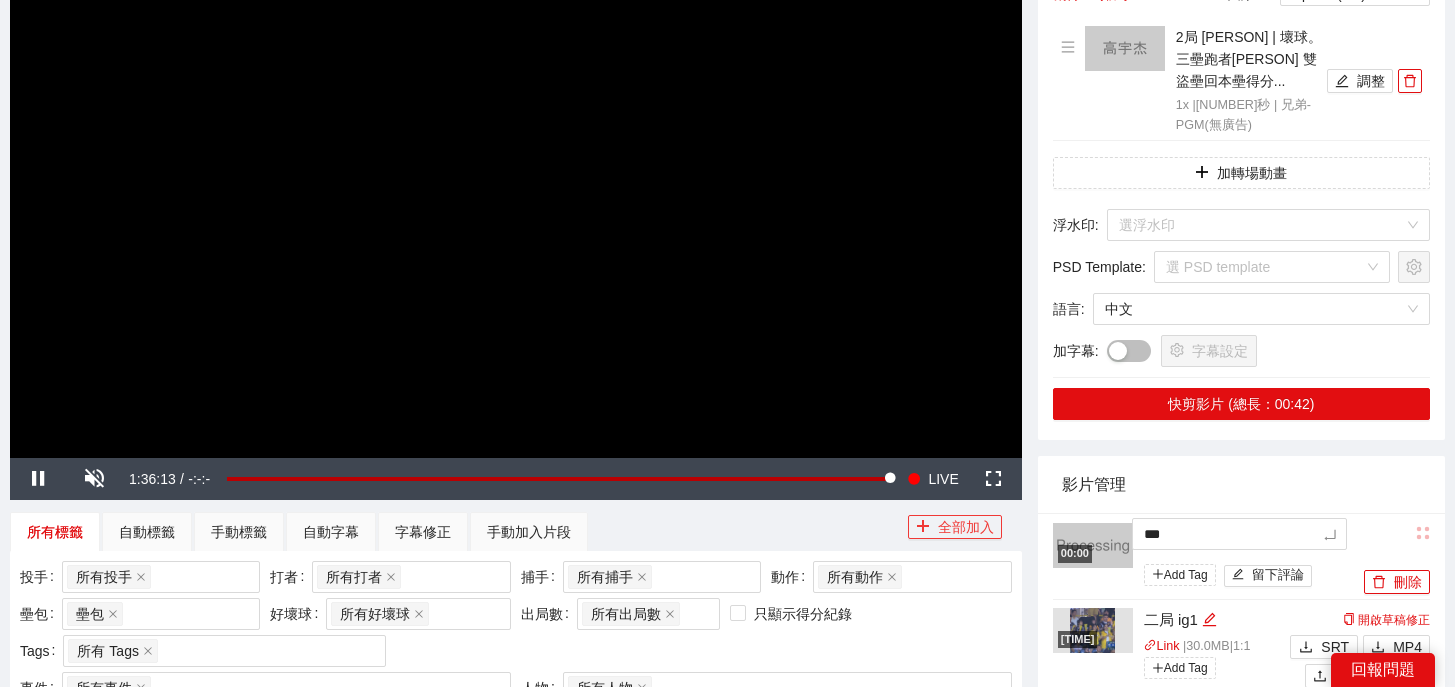 type on "****" 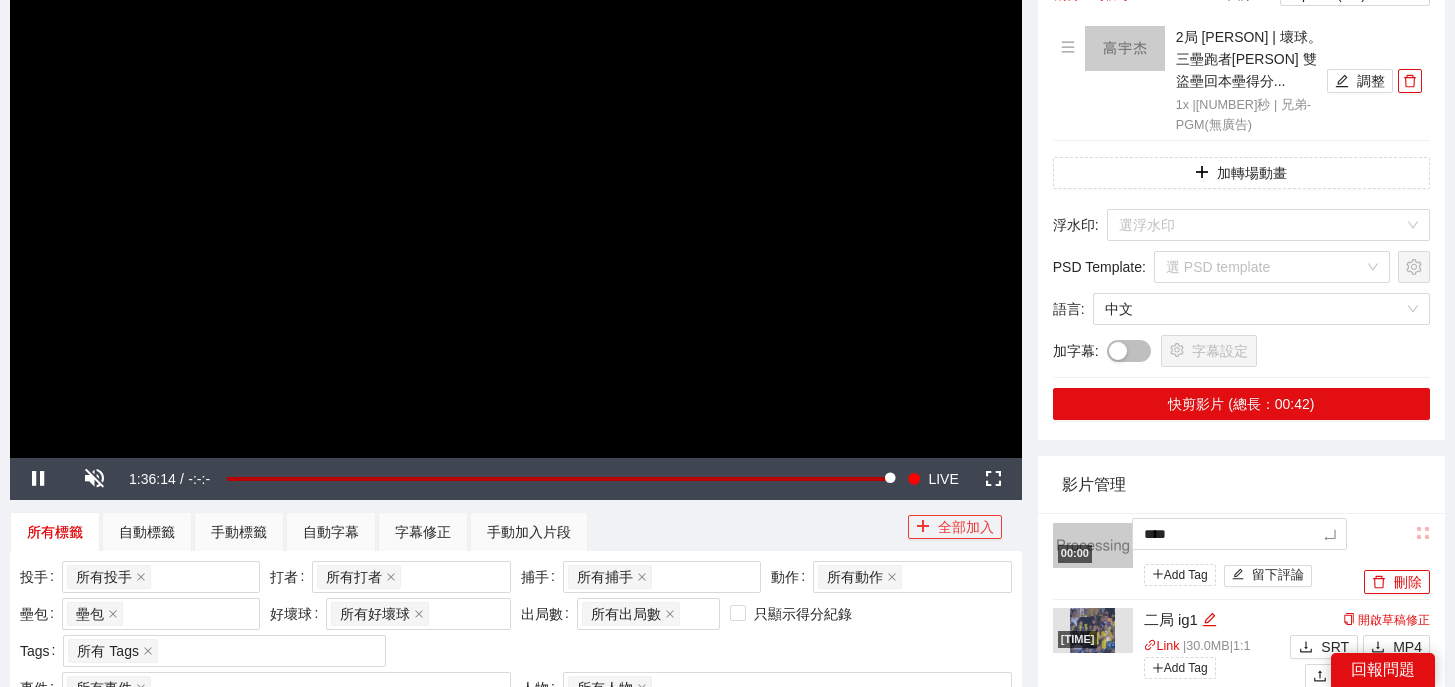 type on "**" 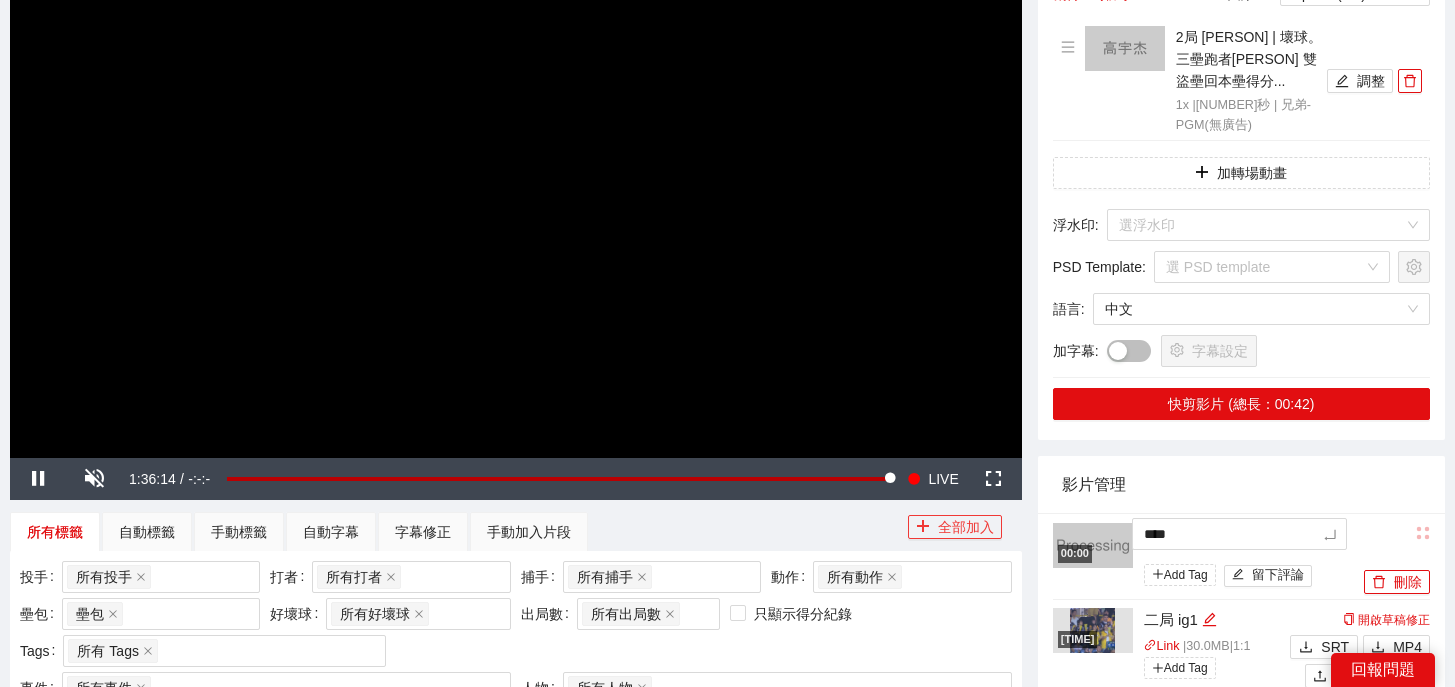 type on "**" 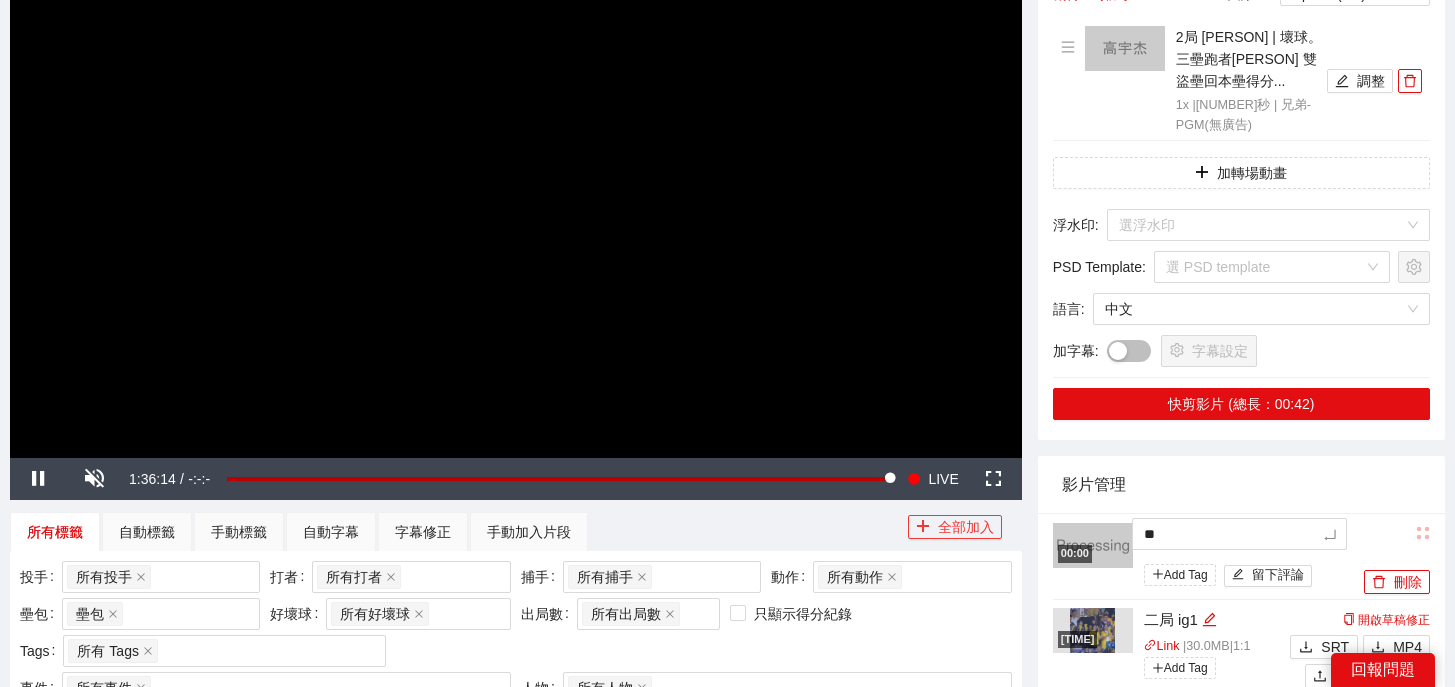 type on "*" 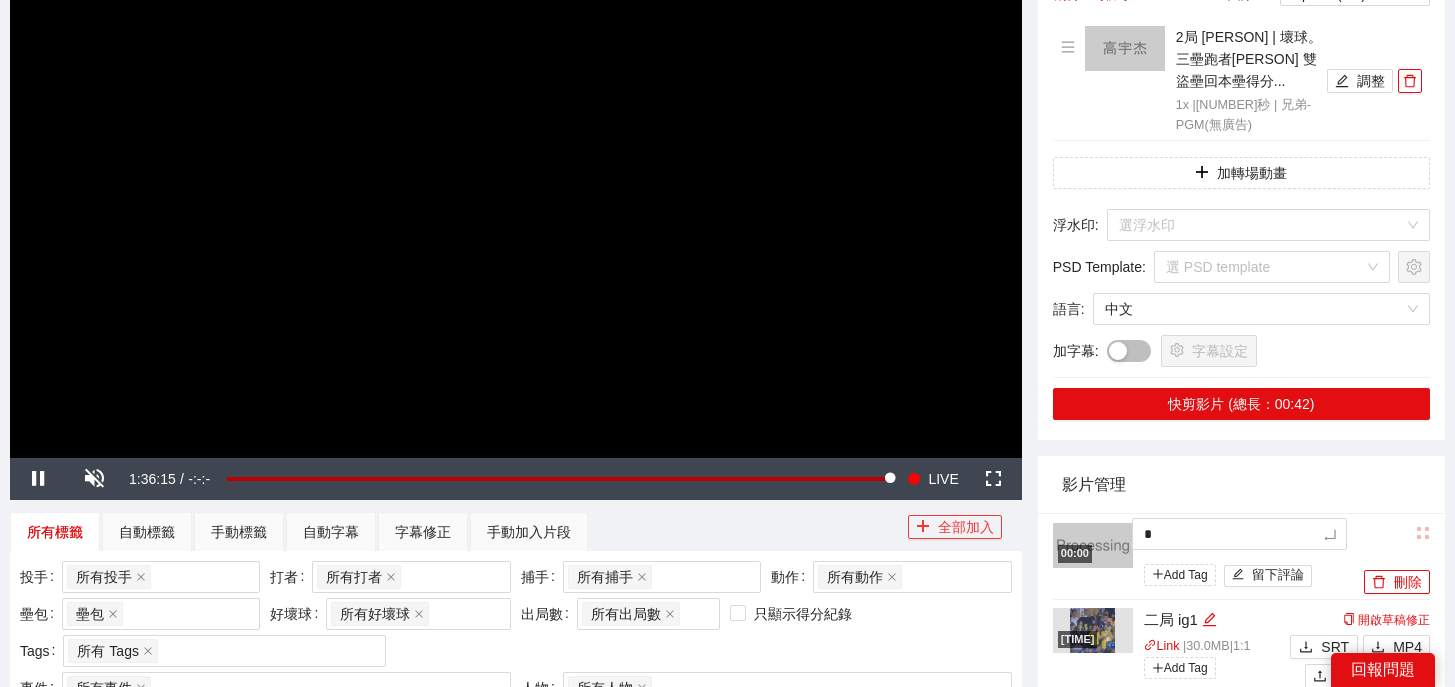 type on "**" 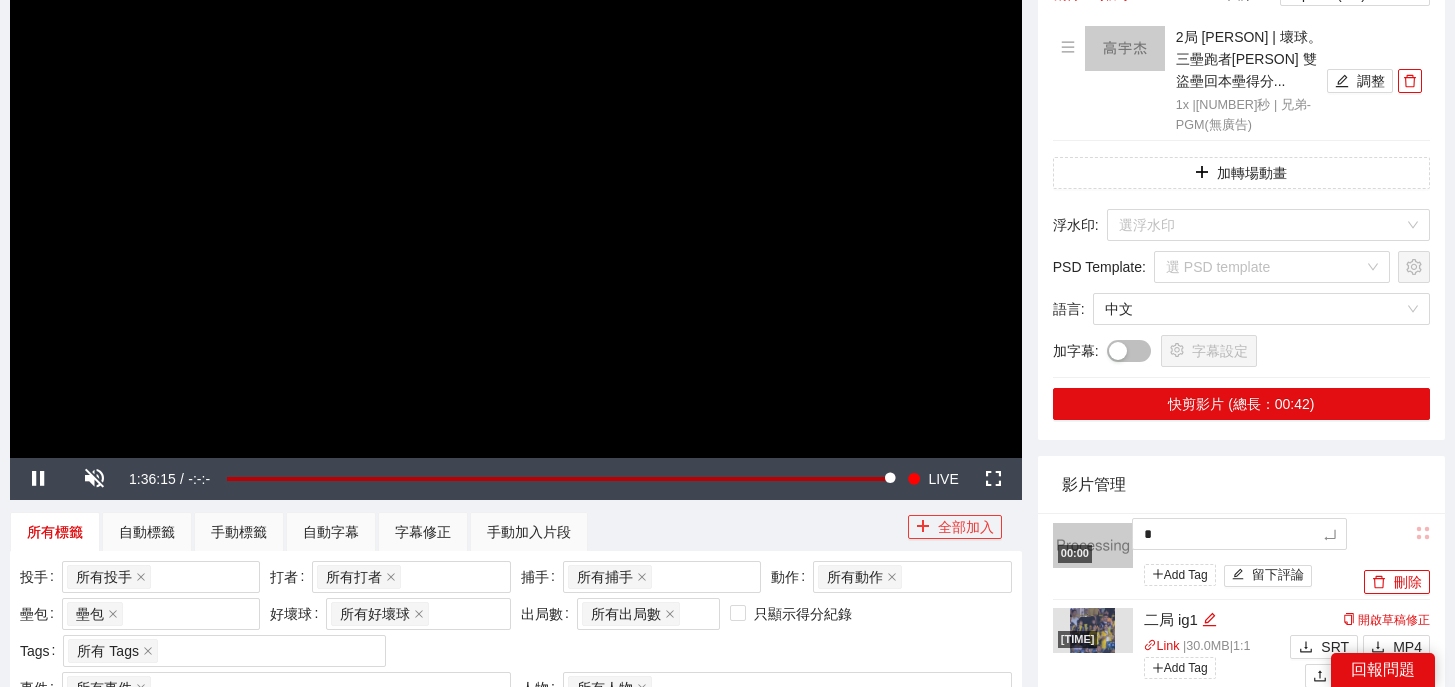type on "**" 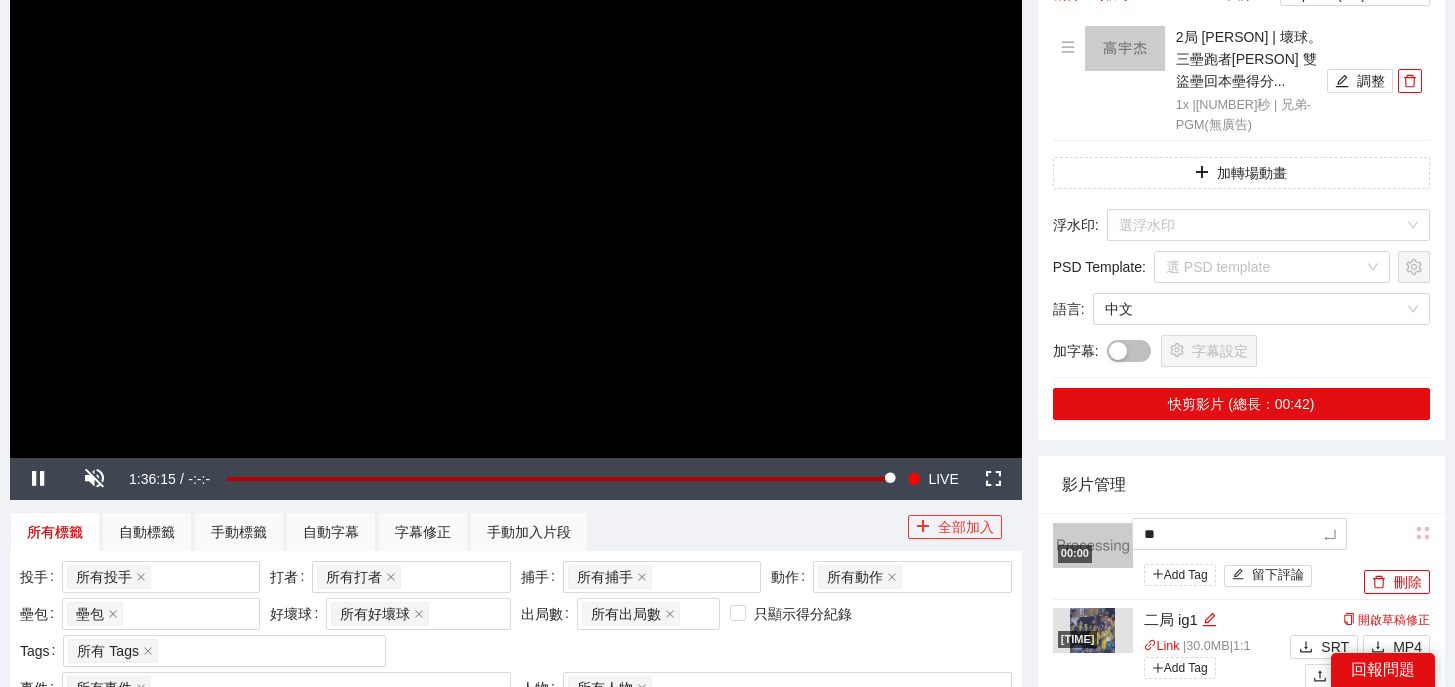 type on "***" 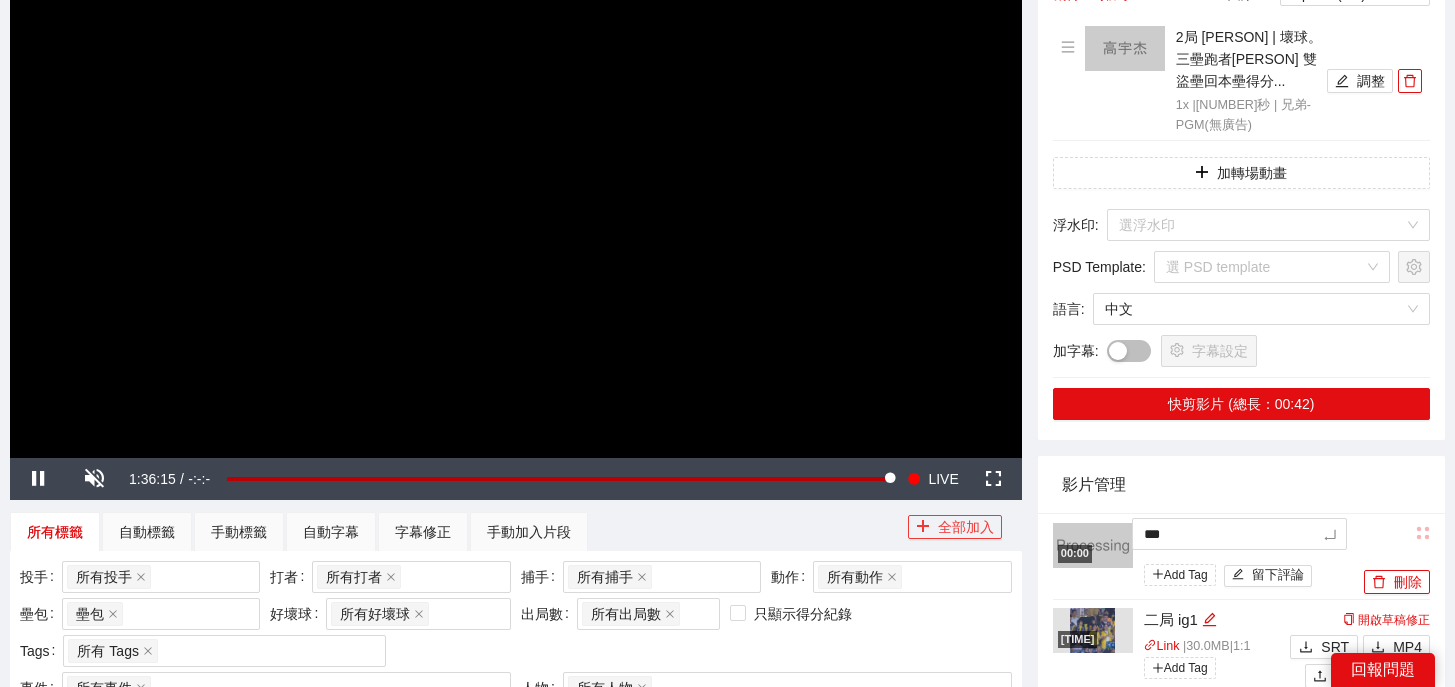 type on "**" 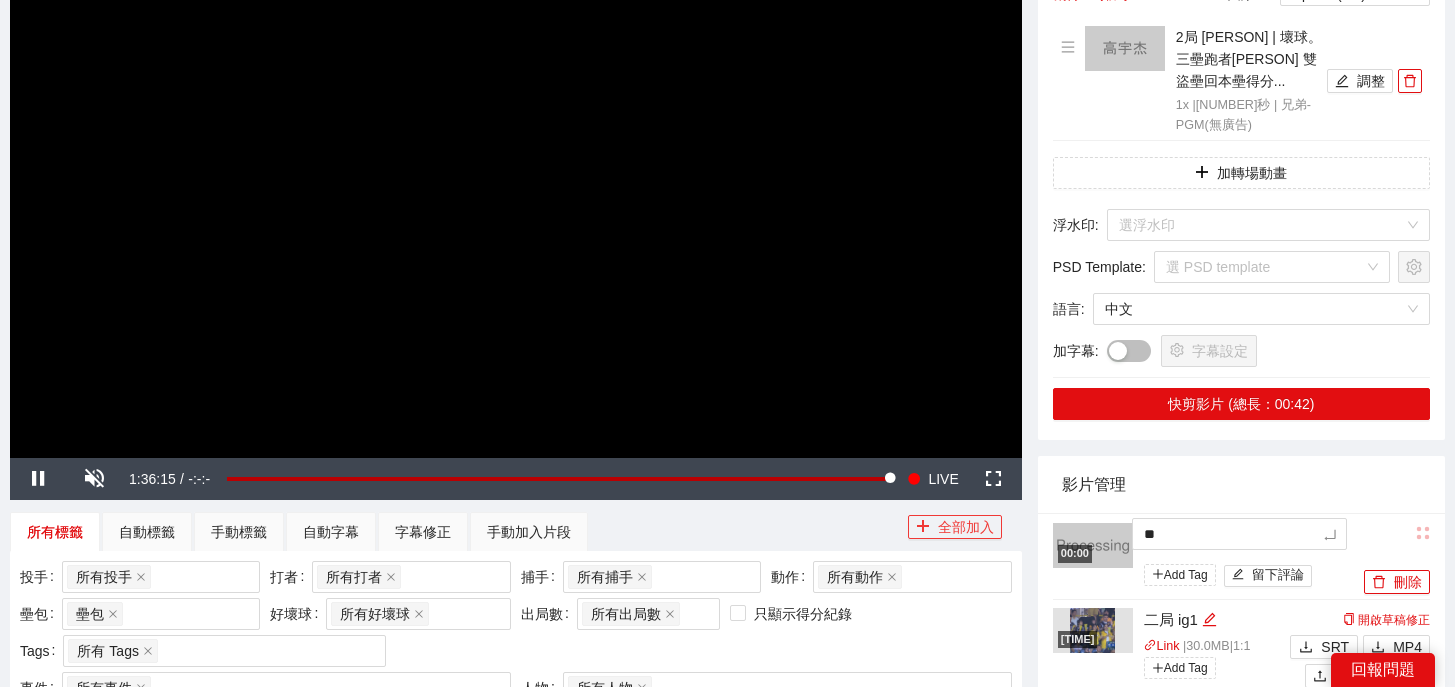 type on "**" 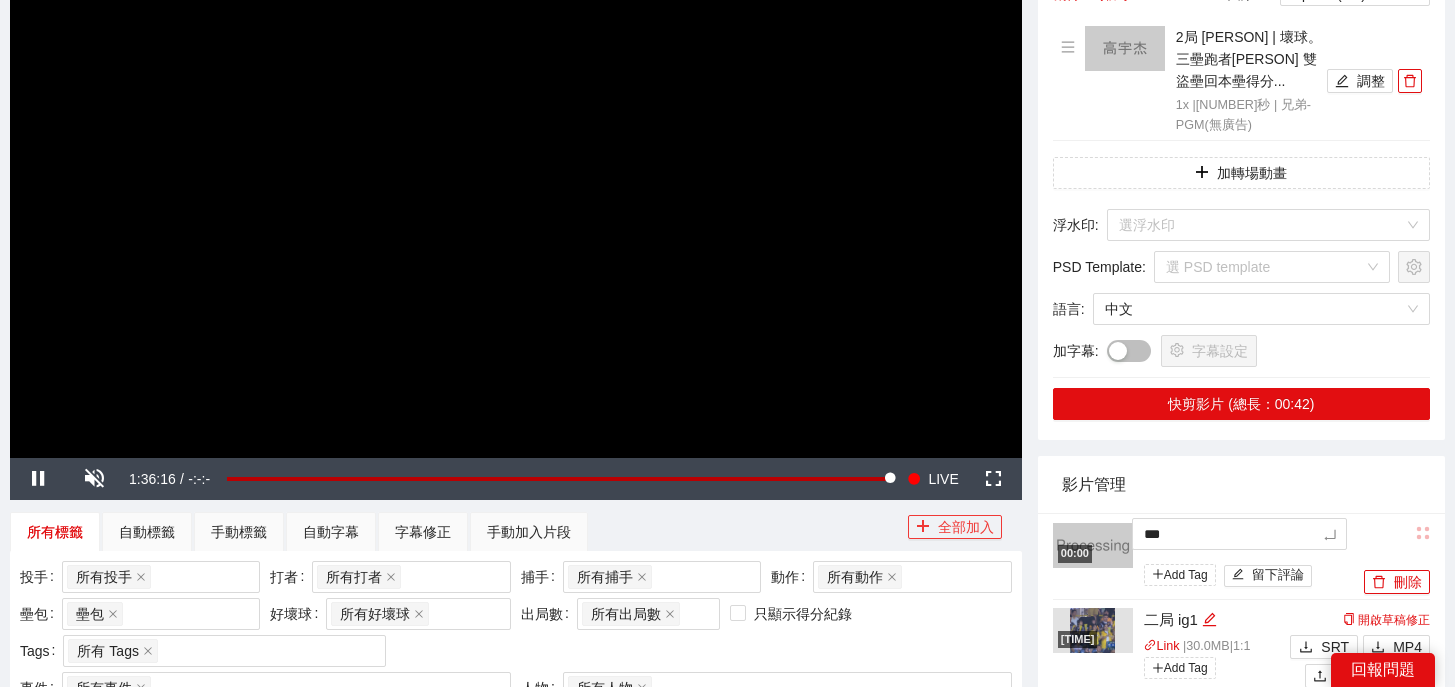 type on "****" 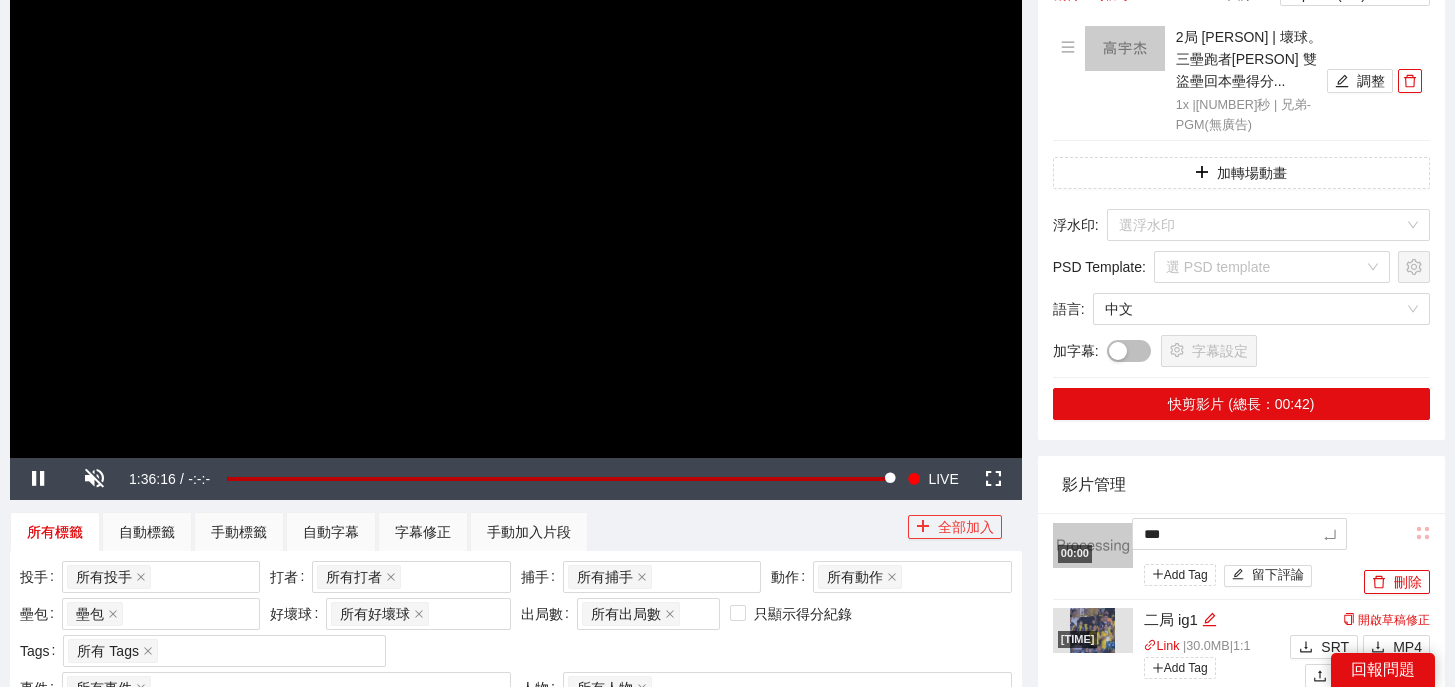 type on "****" 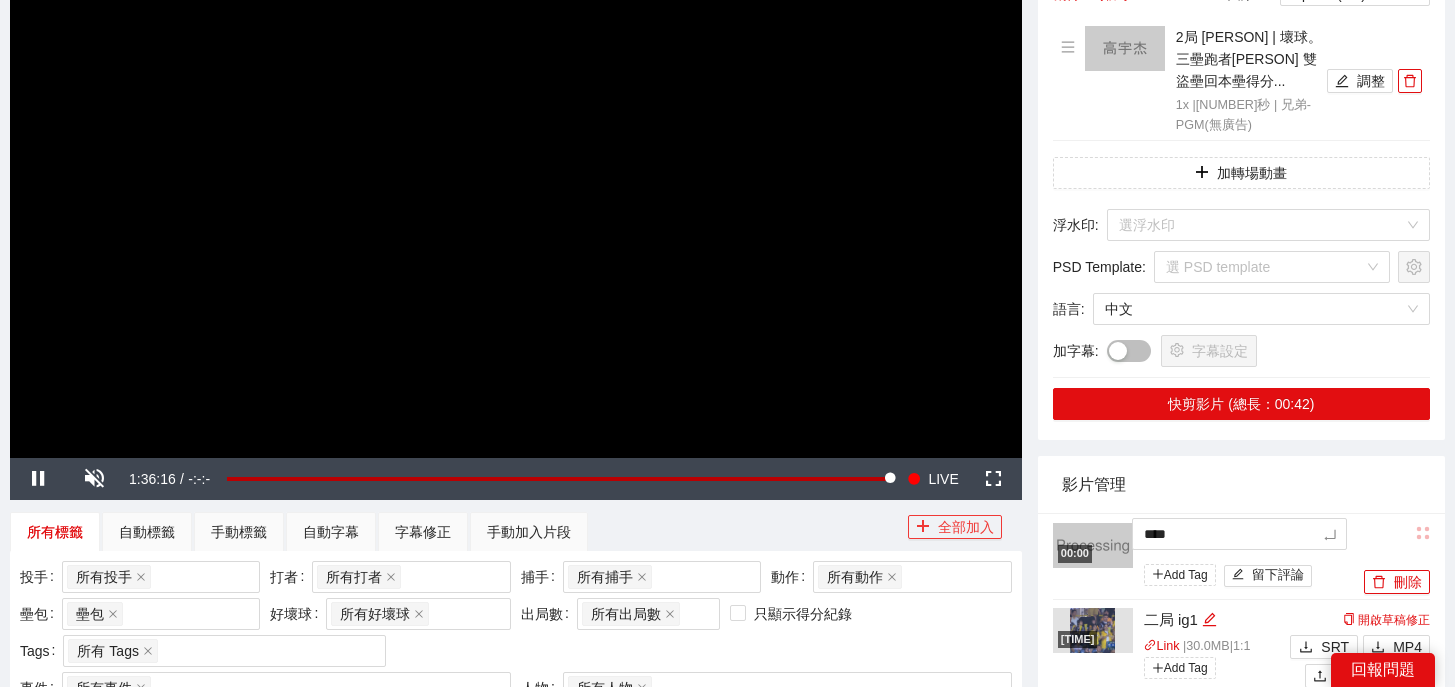 type on "*****" 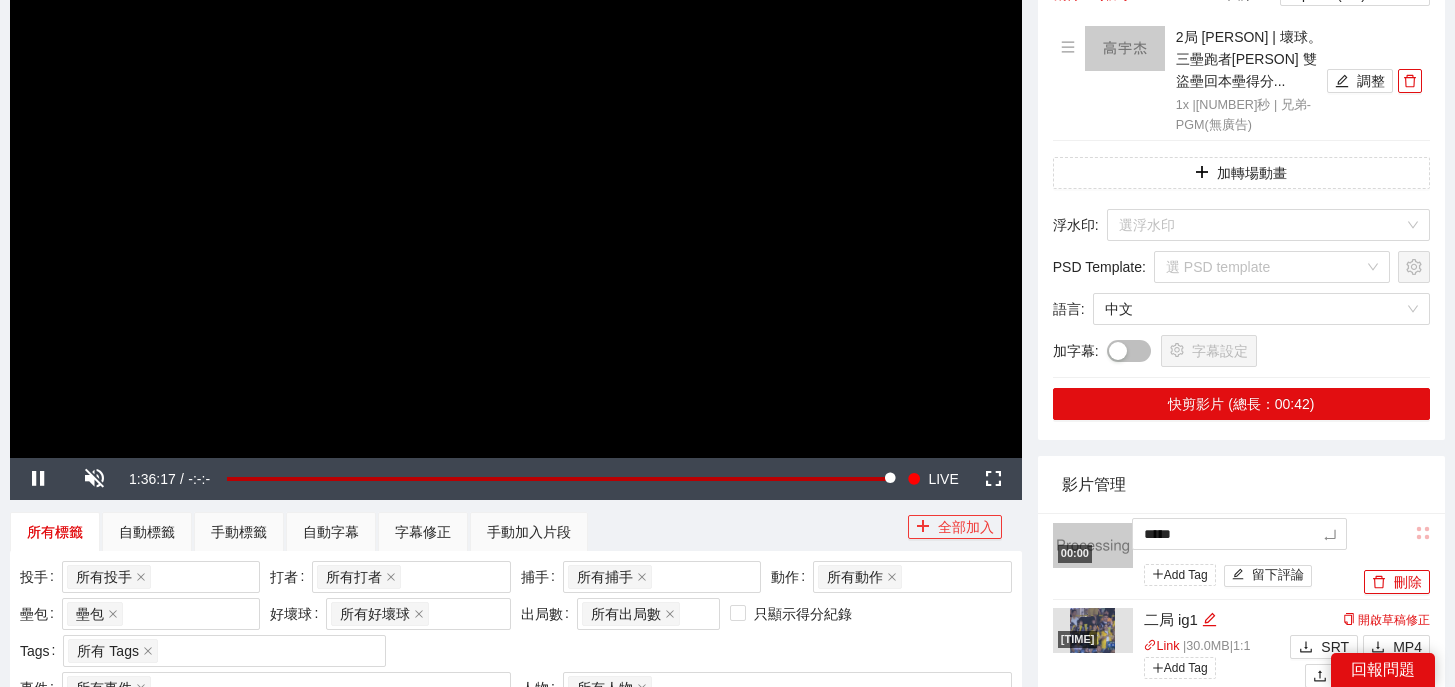 type on "******" 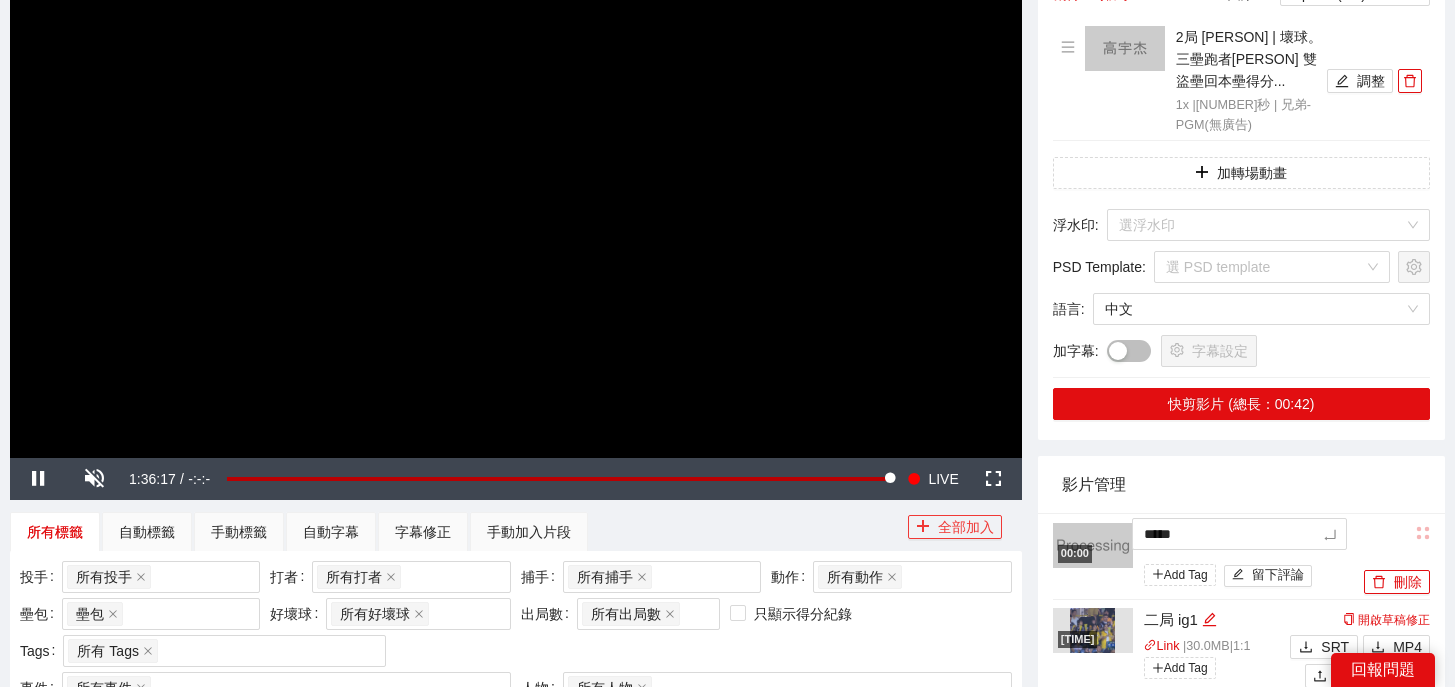 type on "******" 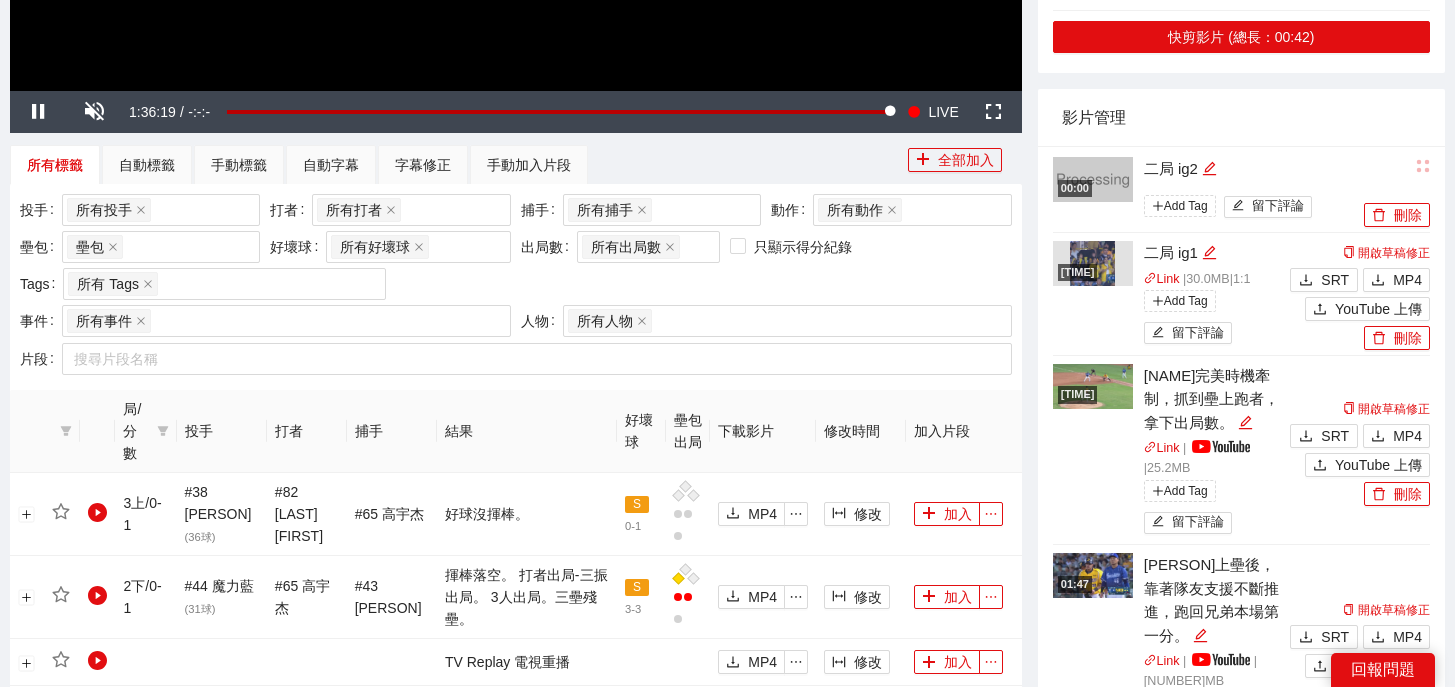 scroll, scrollTop: 803, scrollLeft: 0, axis: vertical 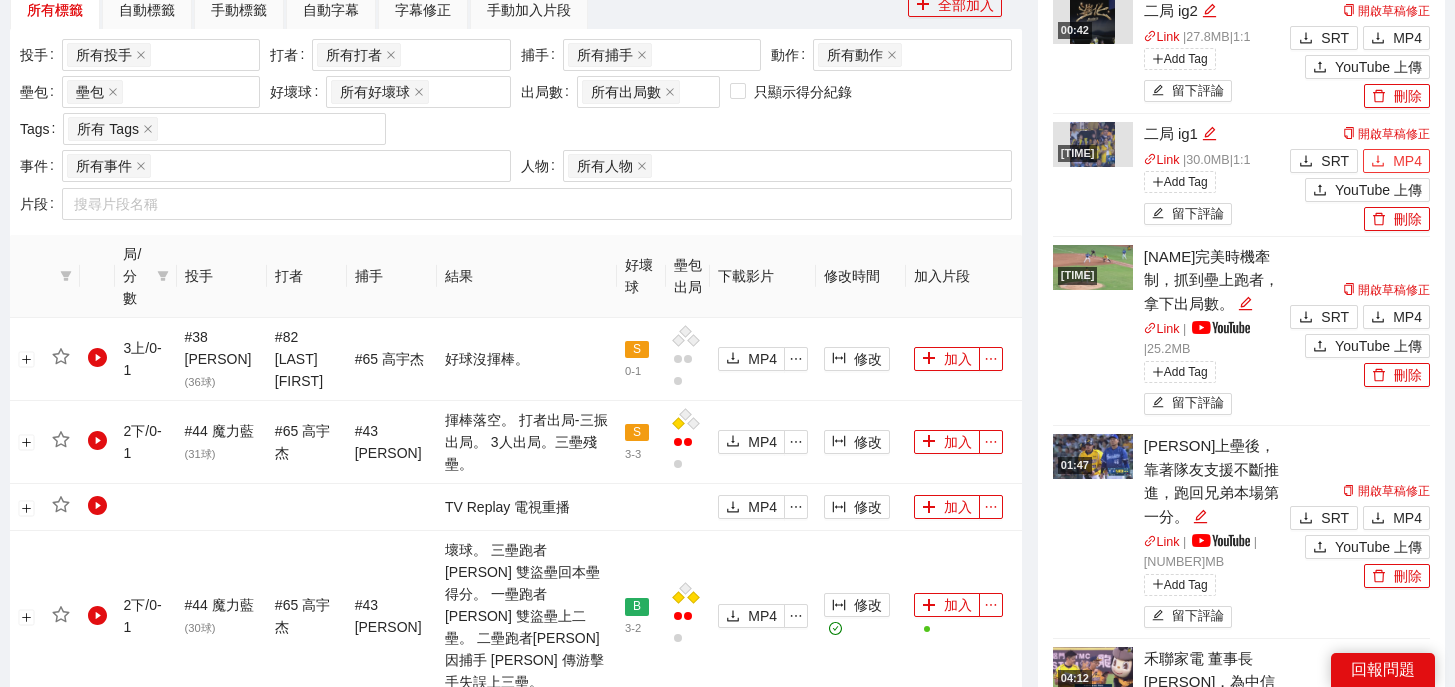 click on "MP4" at bounding box center (1407, 161) 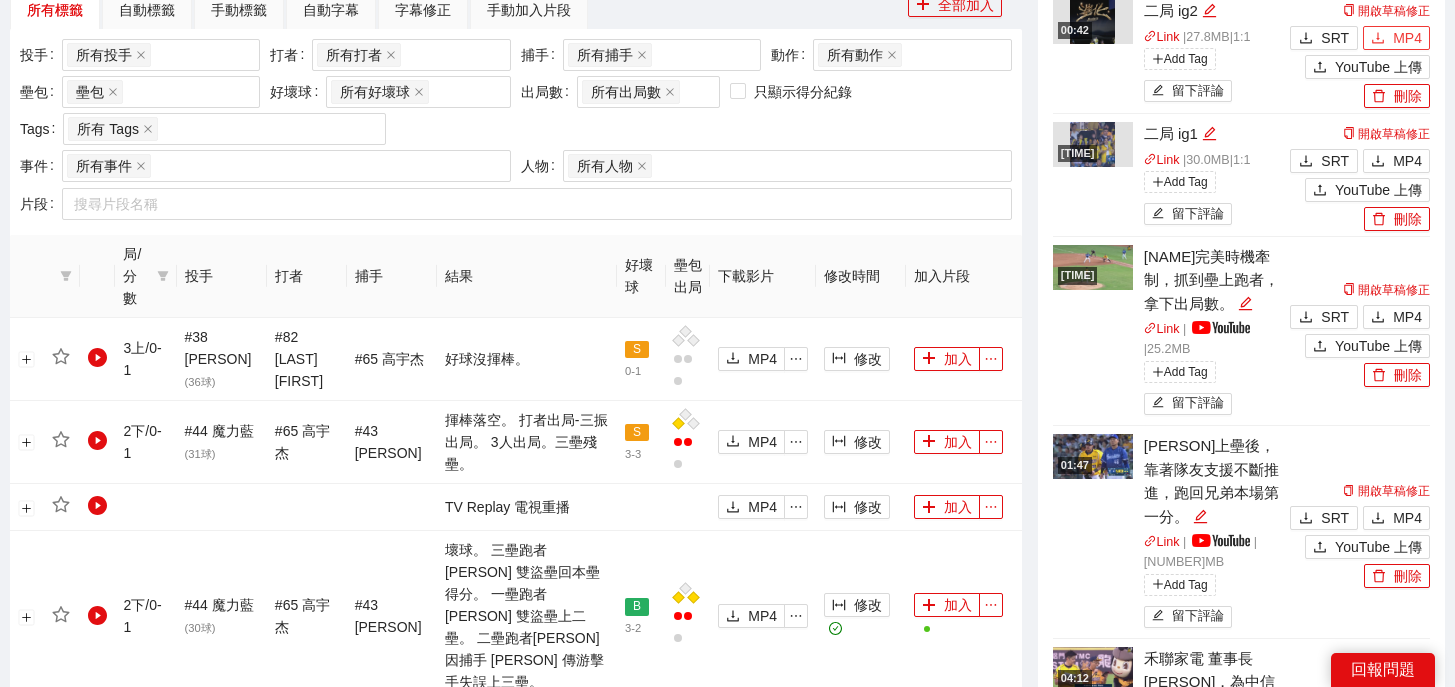 click on "MP4" at bounding box center (1407, 38) 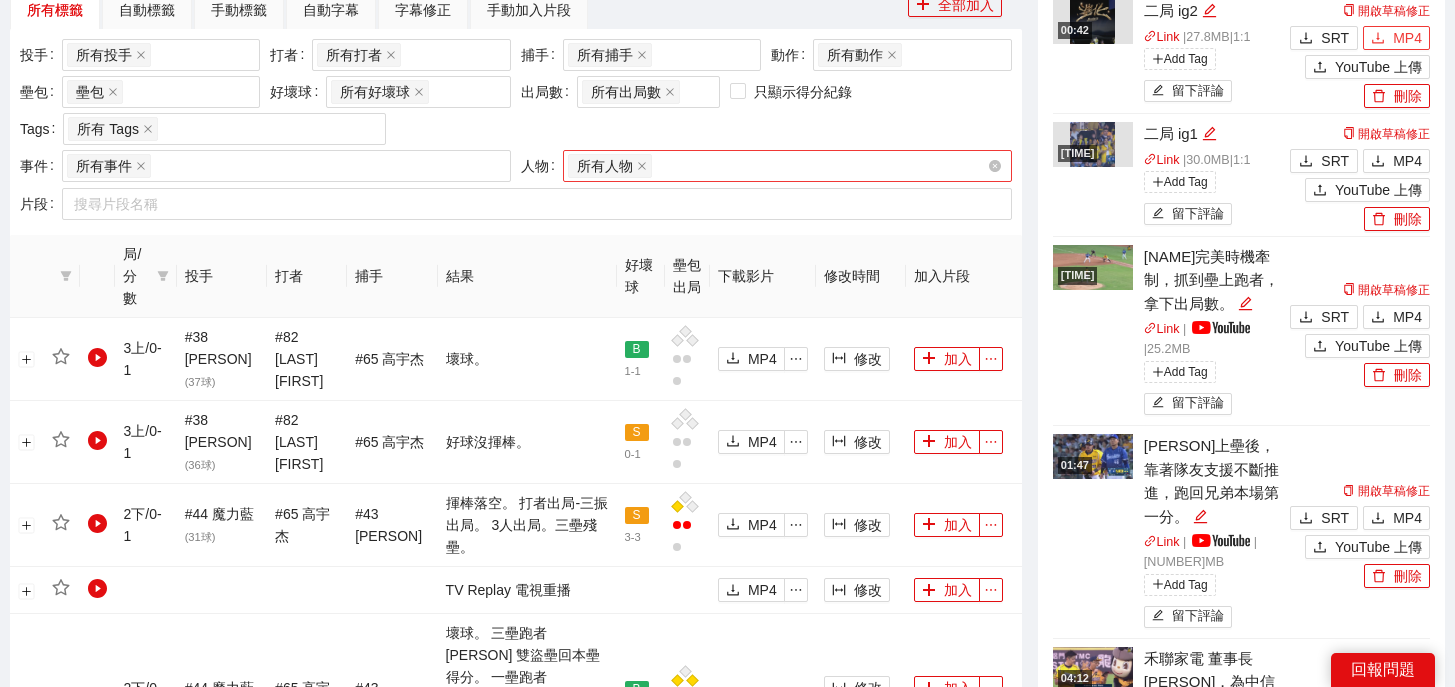 scroll, scrollTop: 0, scrollLeft: 0, axis: both 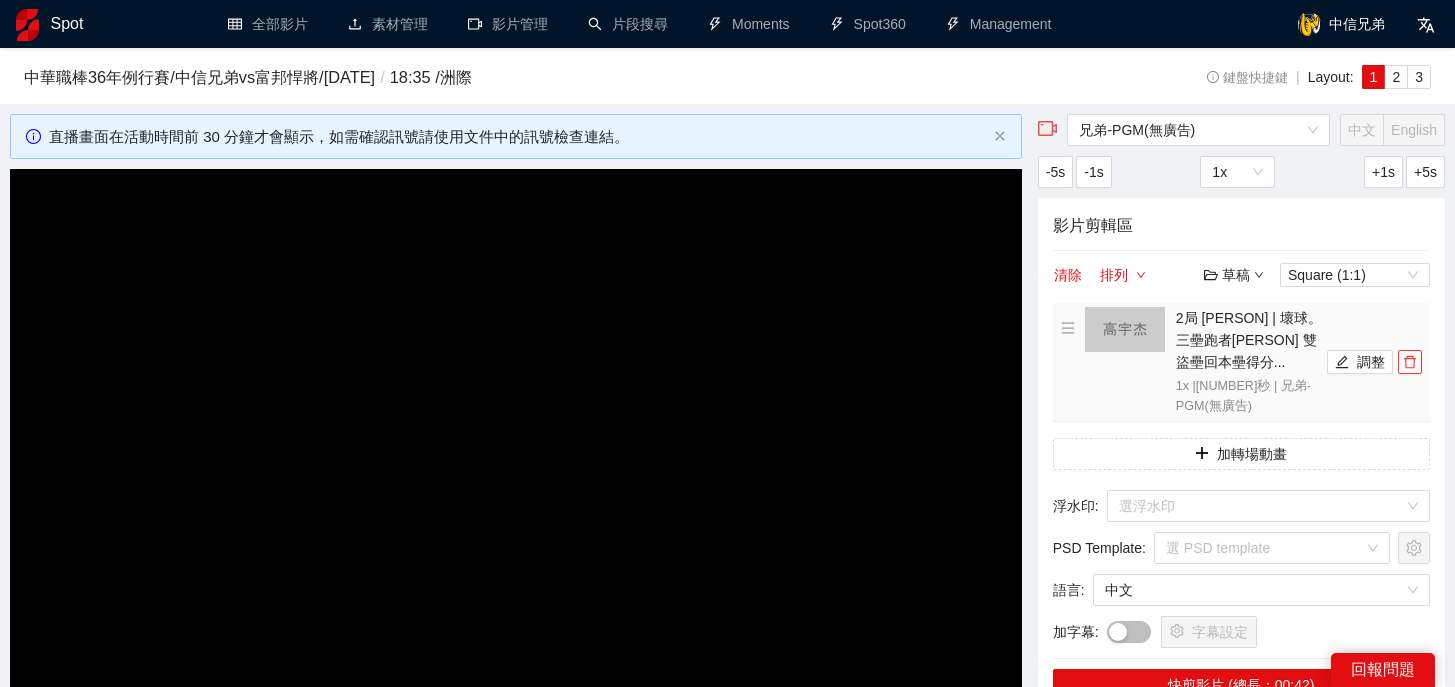 click 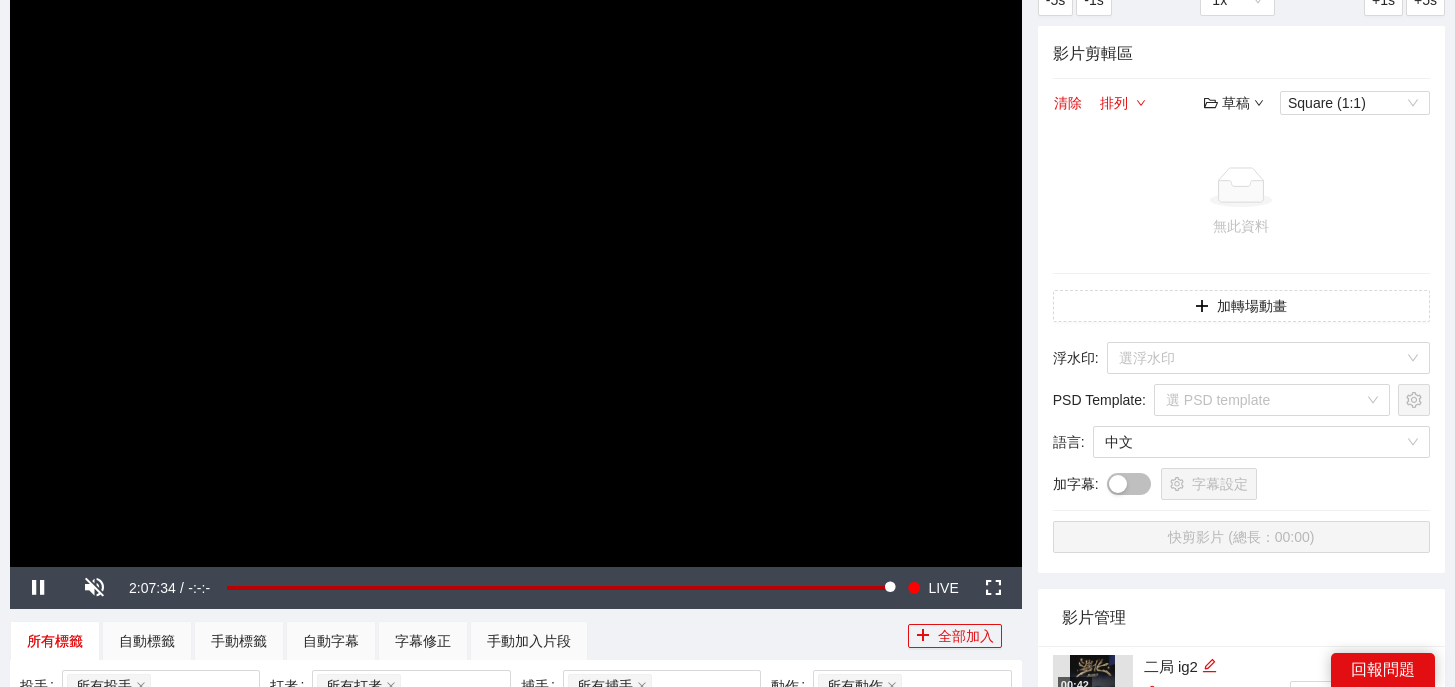 scroll, scrollTop: 187, scrollLeft: 0, axis: vertical 